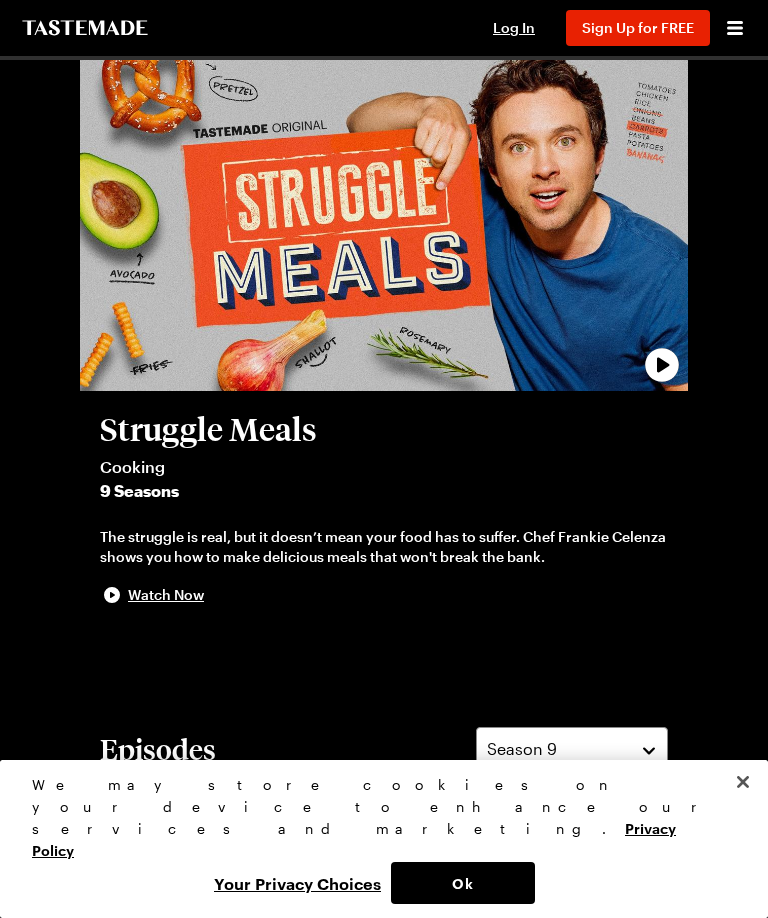 scroll, scrollTop: 475, scrollLeft: 0, axis: vertical 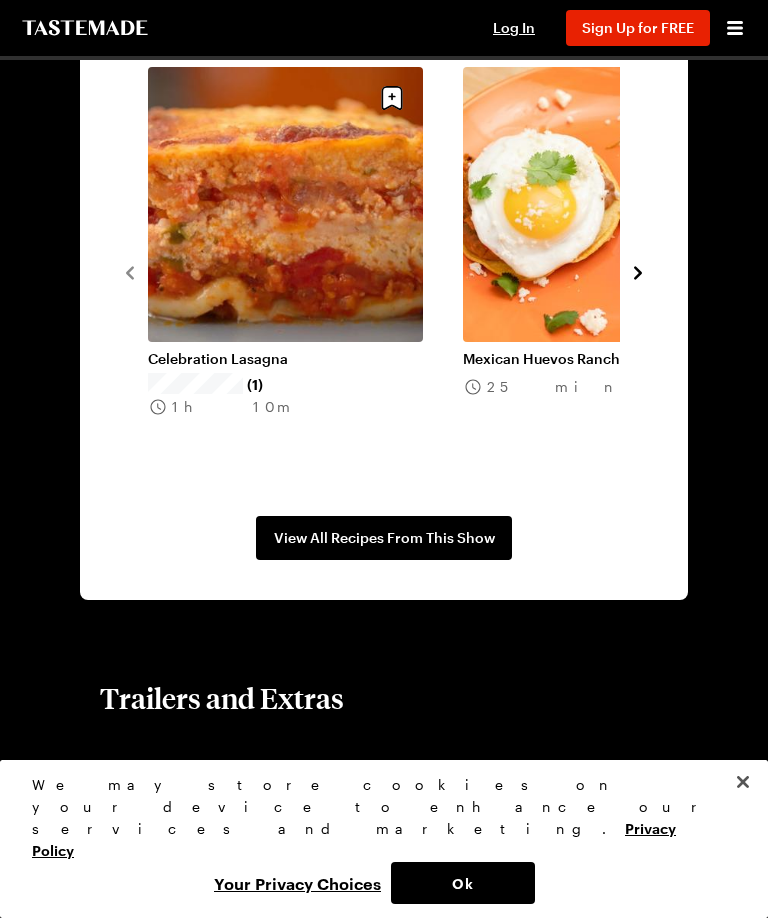click on "View All Recipes From This Show" at bounding box center (384, 538) 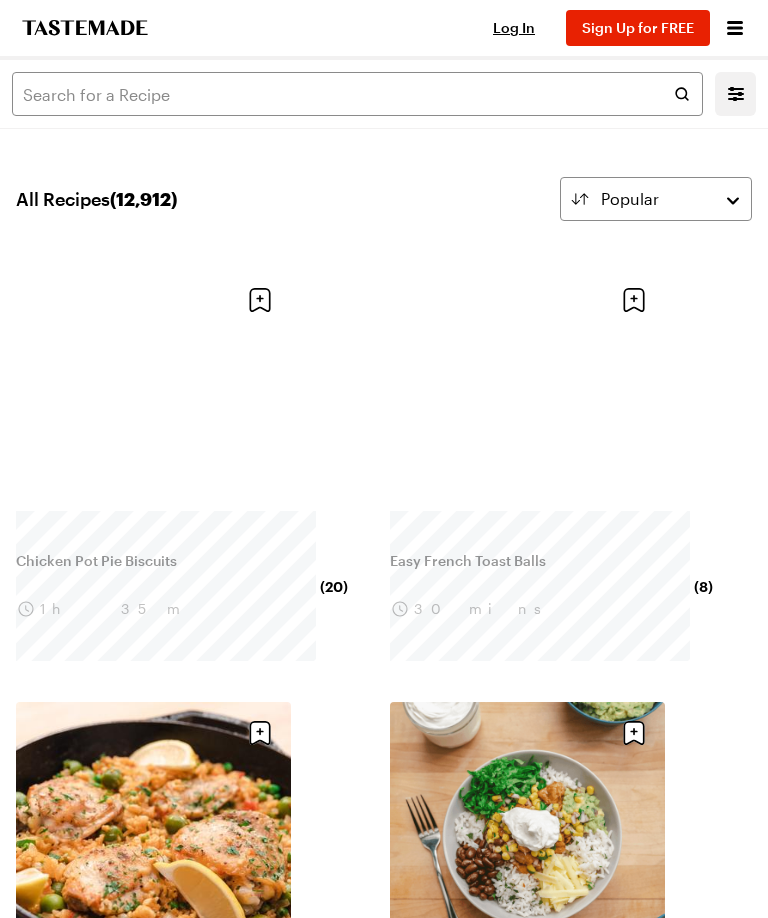scroll, scrollTop: 0, scrollLeft: 0, axis: both 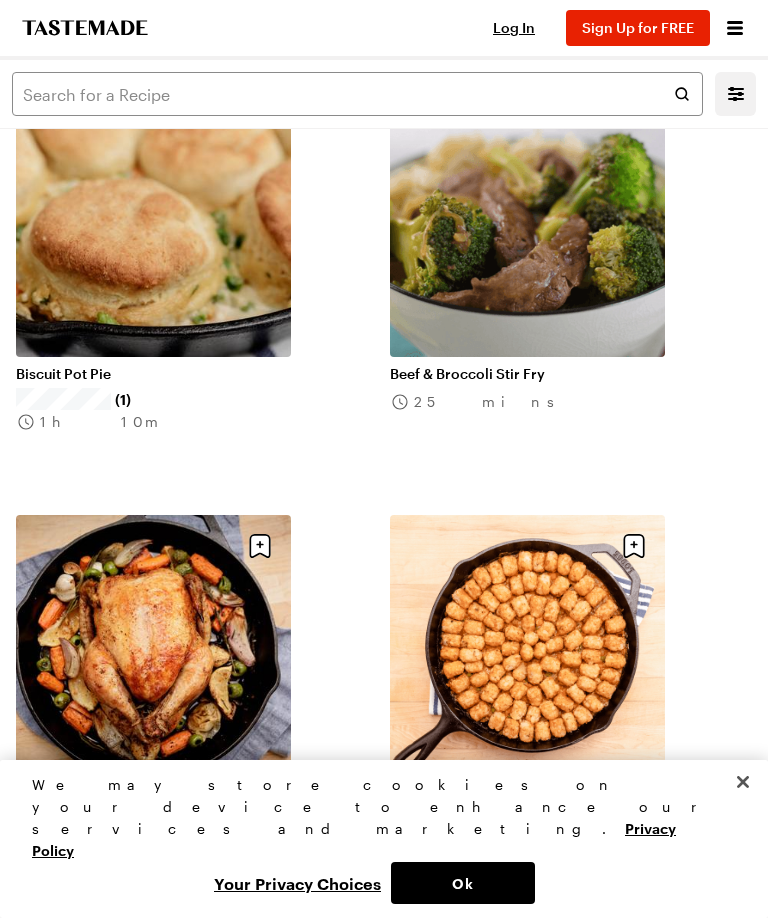 click on "Beef & Broccoli Stir Fry" at bounding box center (527, 374) 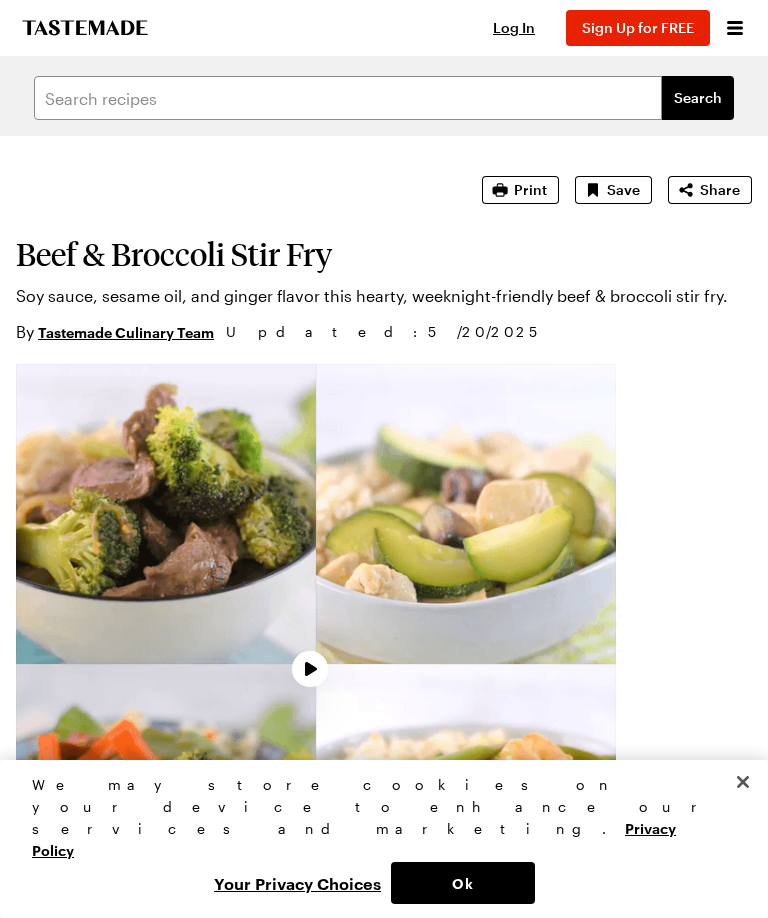 scroll, scrollTop: 111, scrollLeft: 0, axis: vertical 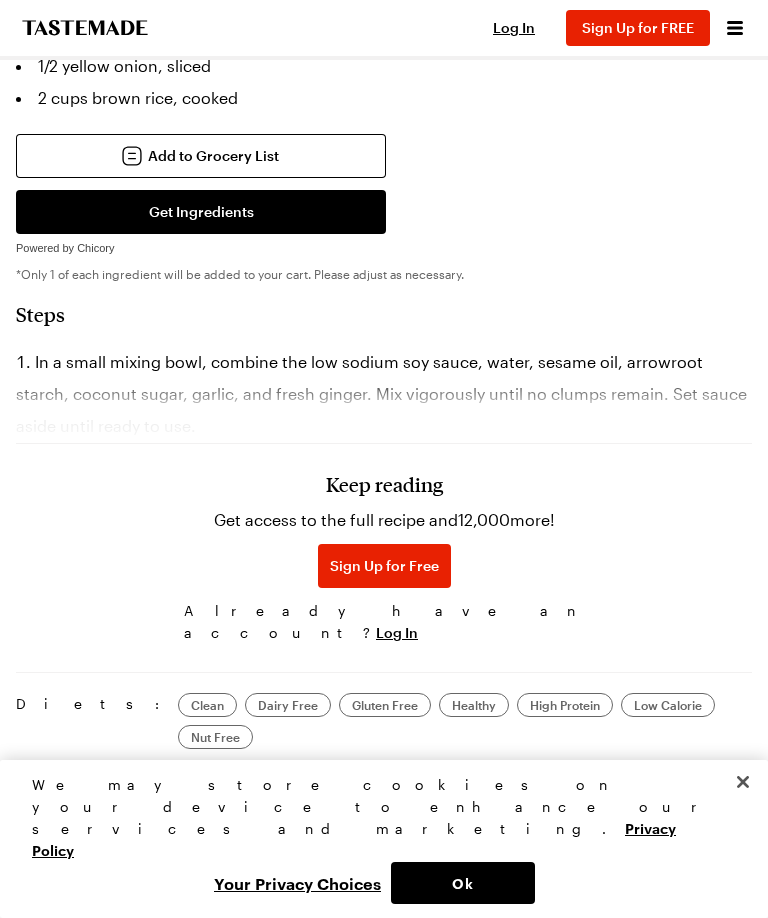 click on "Sign Up for Free" at bounding box center (384, 566) 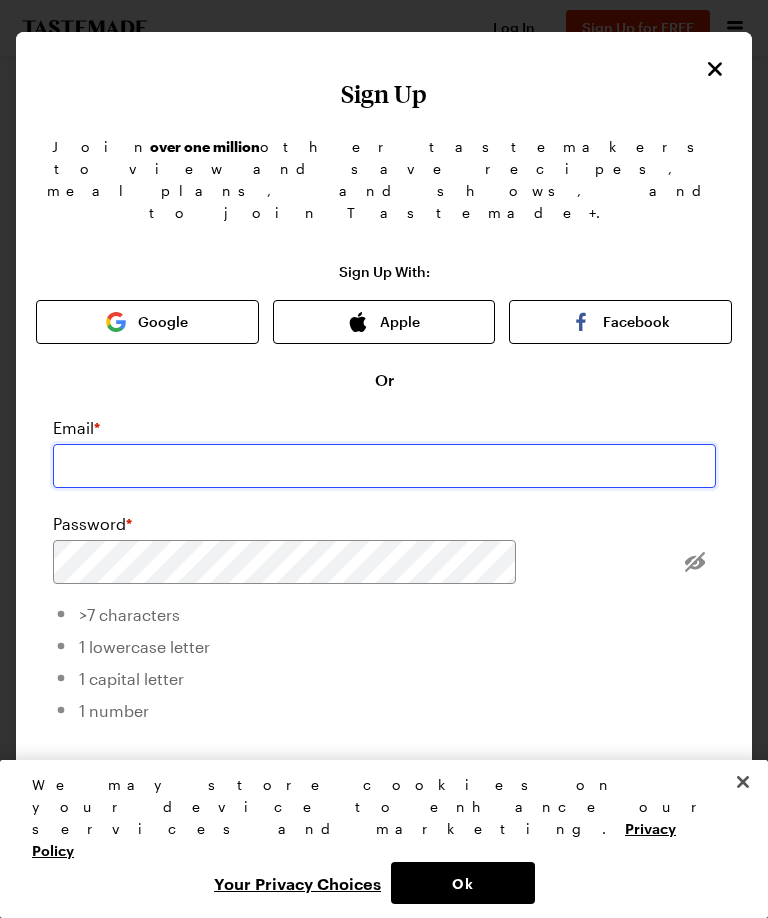 click at bounding box center (384, 466) 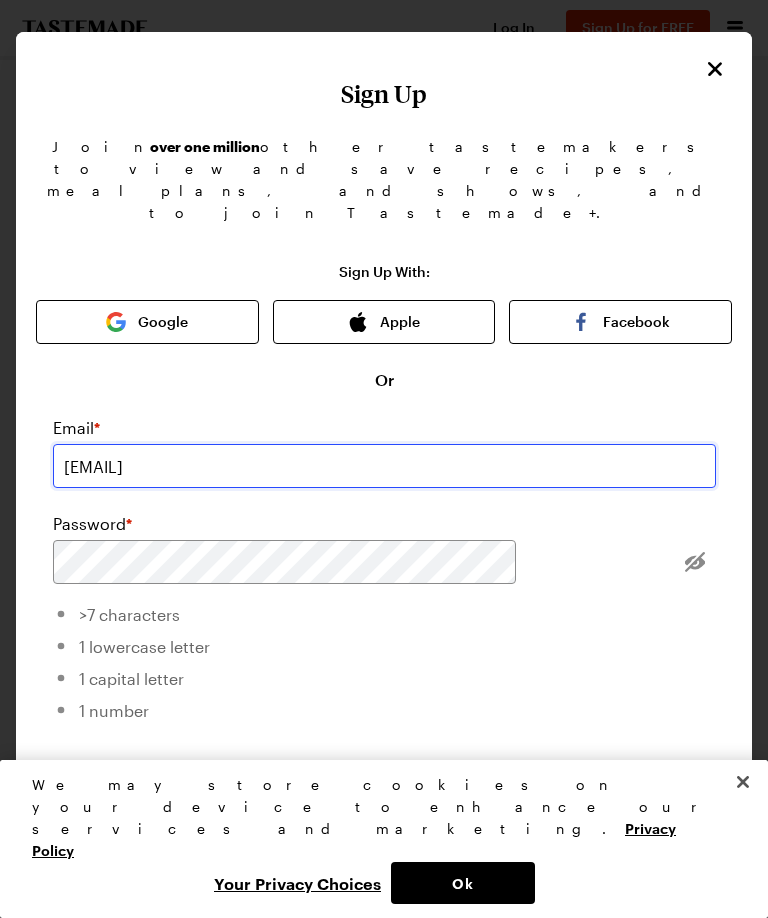 type on "[EMAIL]" 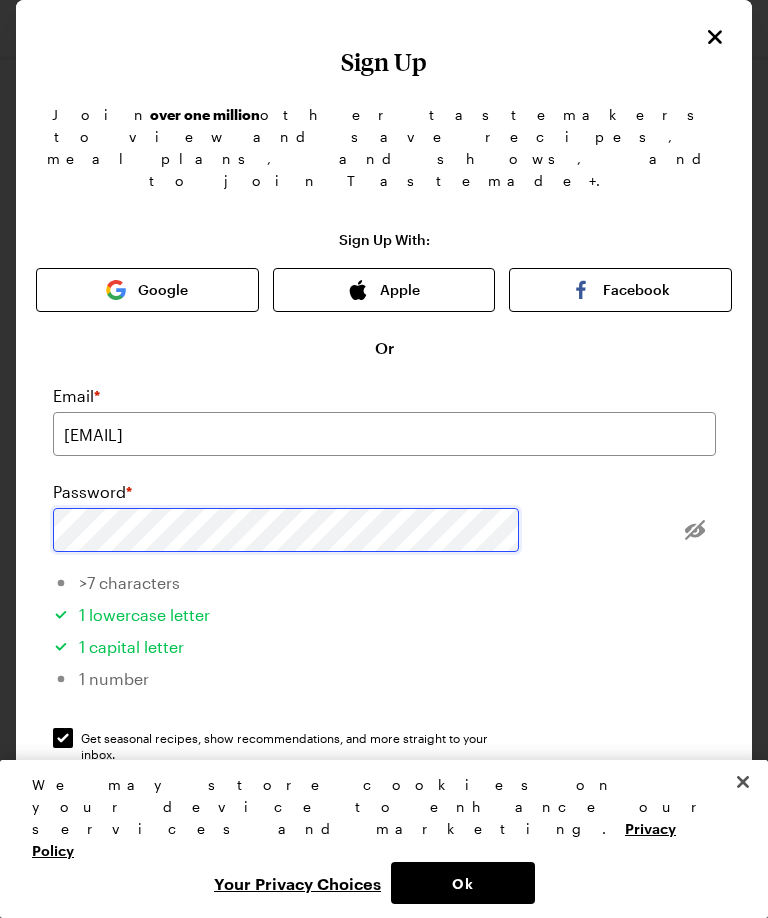 scroll, scrollTop: 30, scrollLeft: 0, axis: vertical 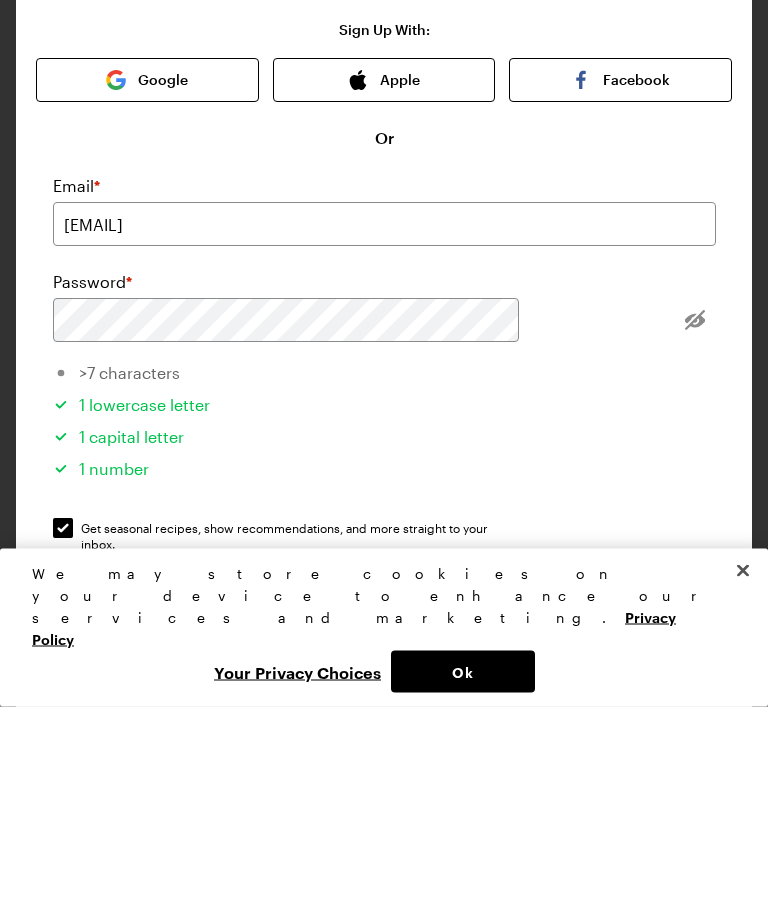 click on "Sign Up" at bounding box center (384, 848) 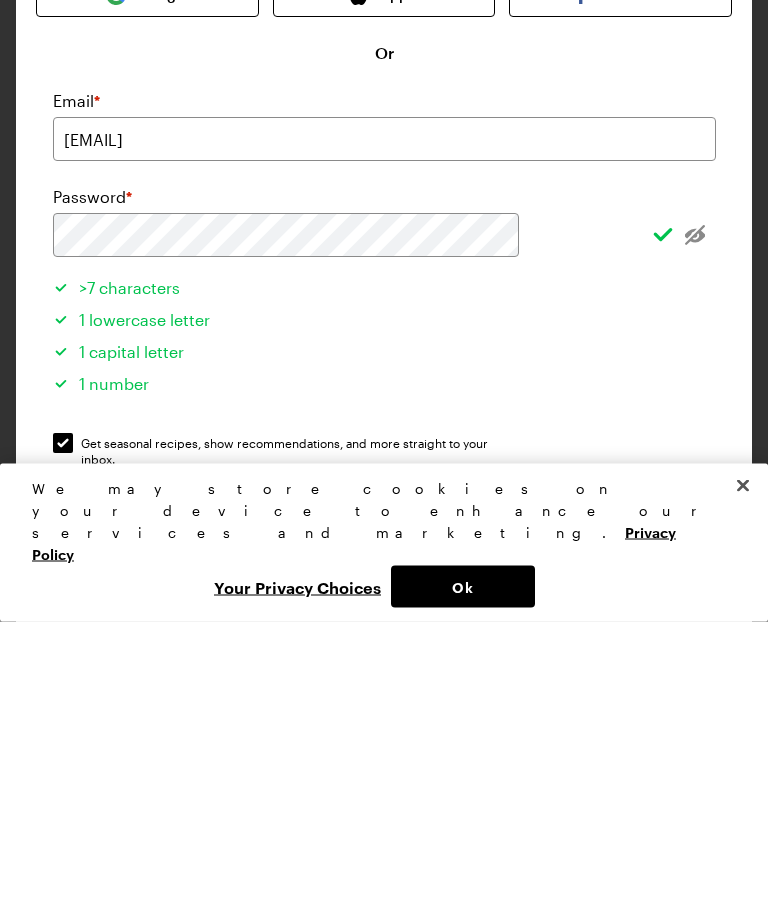 click on "Sign Up" at bounding box center [384, 848] 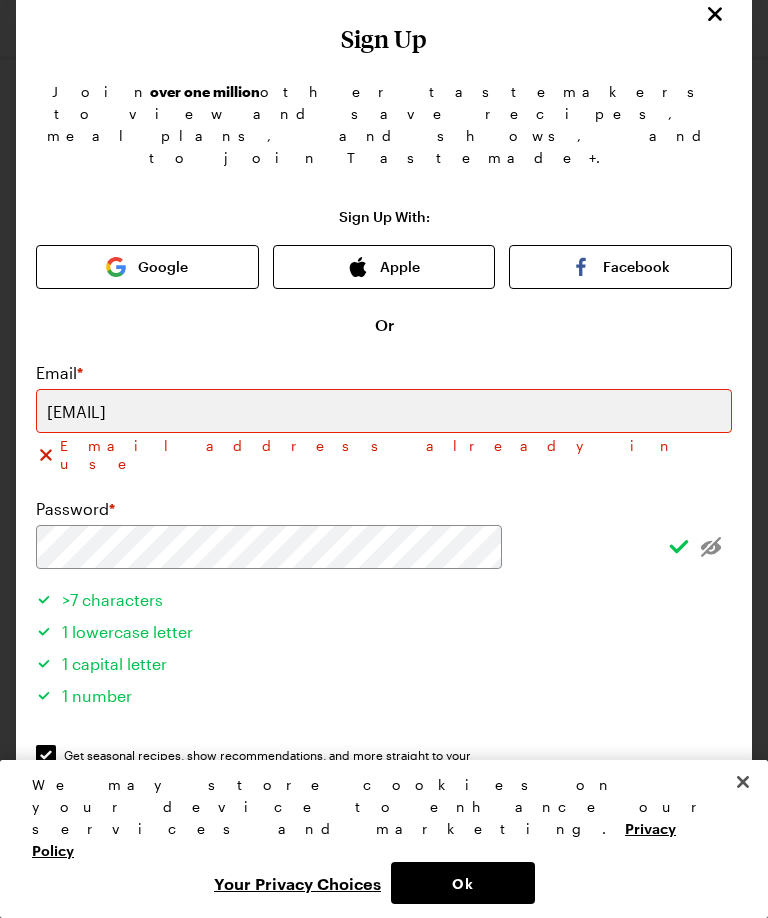 scroll, scrollTop: 54, scrollLeft: 0, axis: vertical 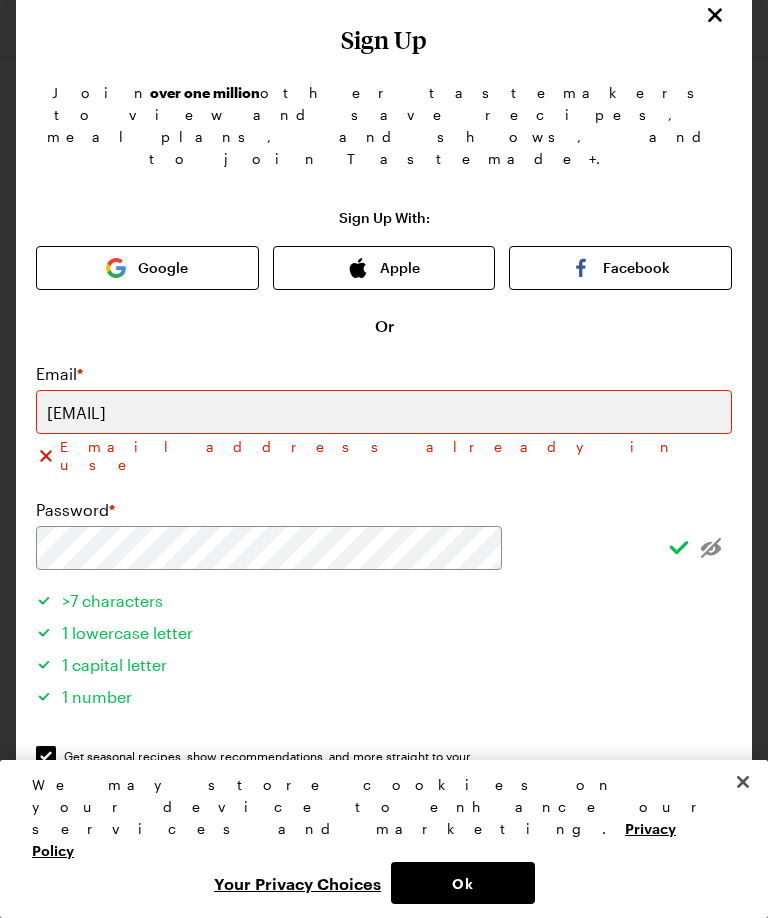click on "Sign Up With: Google Apple Facebook Or Email  * kd47803@yahoo.com Email address already in use Password  * >7 characters 1 lowercase letter 1 capital letter 1 number Get seasonal recipes, show recommendations, and more straight to your inbox. Get seasonal recipes, show recommendations, and more straight to your inbox. By signing up, you agree to Tastemade's   Terms   and   Privacy Policy. Sign Up Already have an account?  Log In! This site is protected by reCAPTCHA and the Google   Privacy Policy   and   Terms of Service   apply." at bounding box center (384, 592) 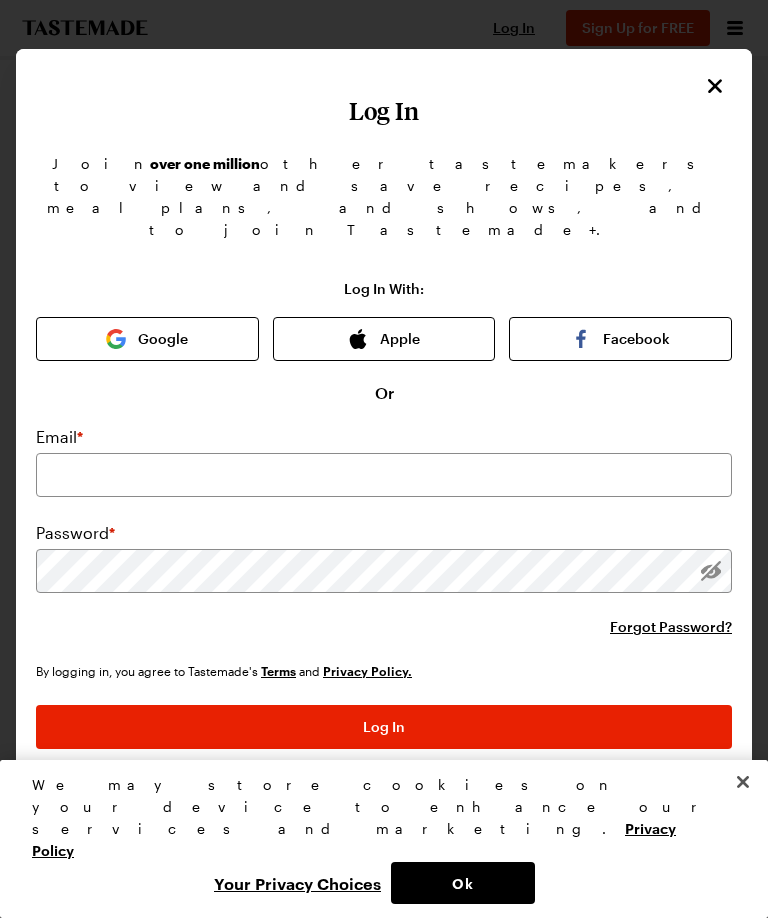 scroll, scrollTop: 0, scrollLeft: 0, axis: both 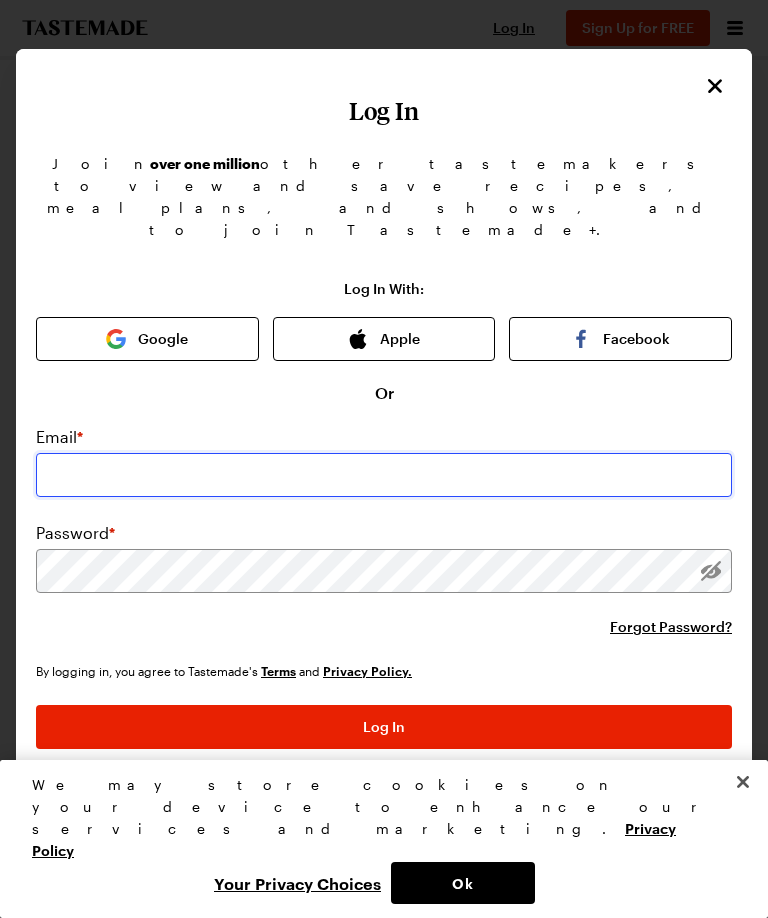 click at bounding box center (384, 475) 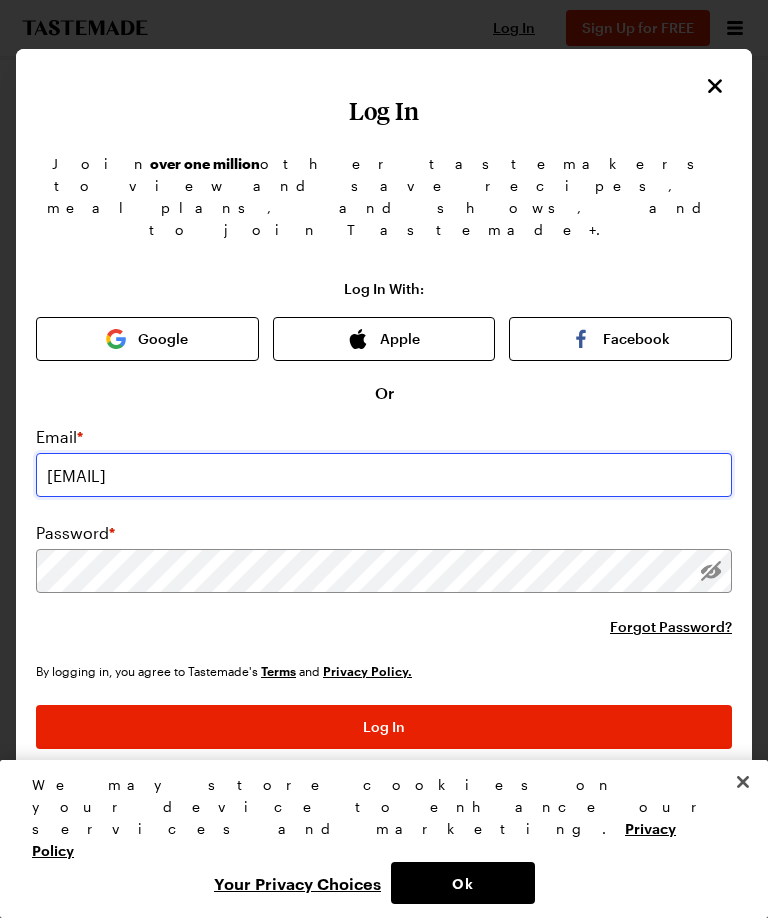 type on "[EMAIL]" 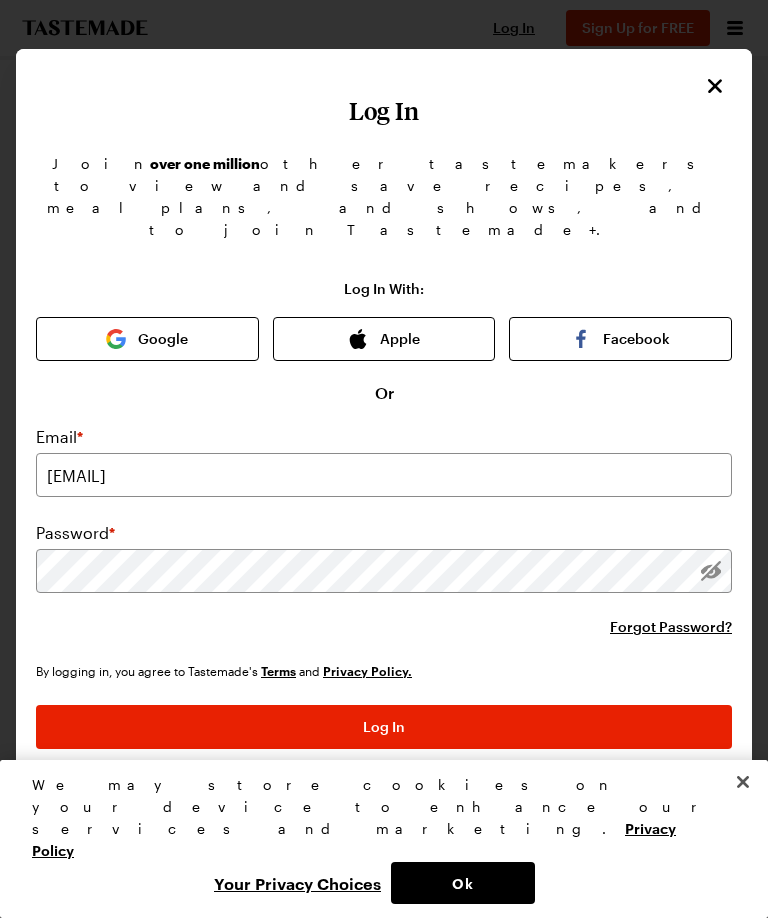 click on "Forgot Password?" at bounding box center (671, 627) 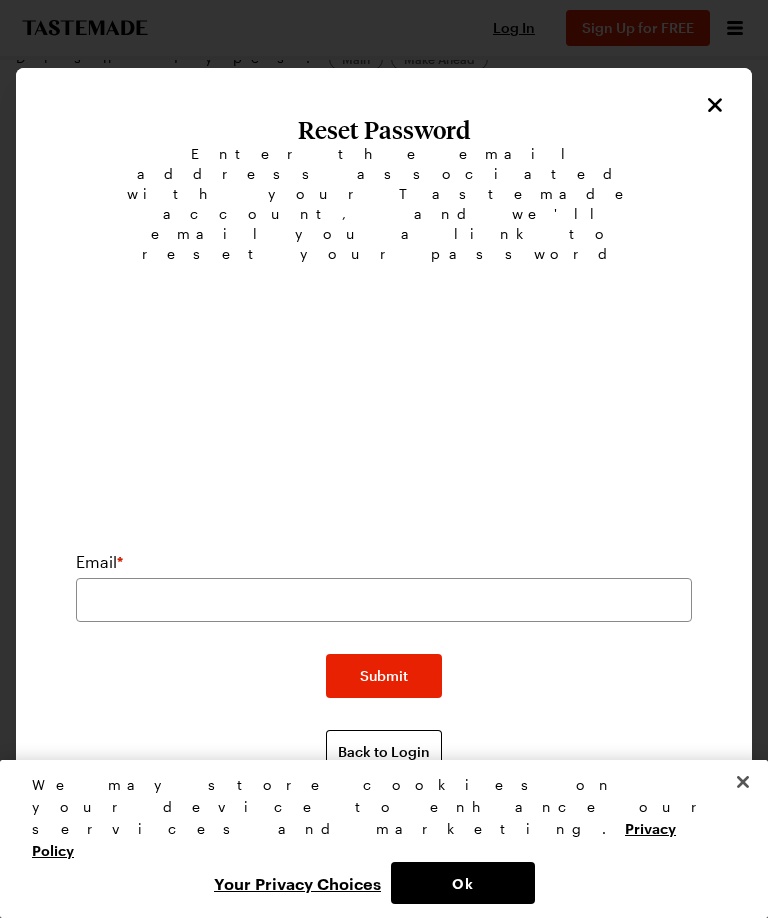 scroll, scrollTop: 2335, scrollLeft: 0, axis: vertical 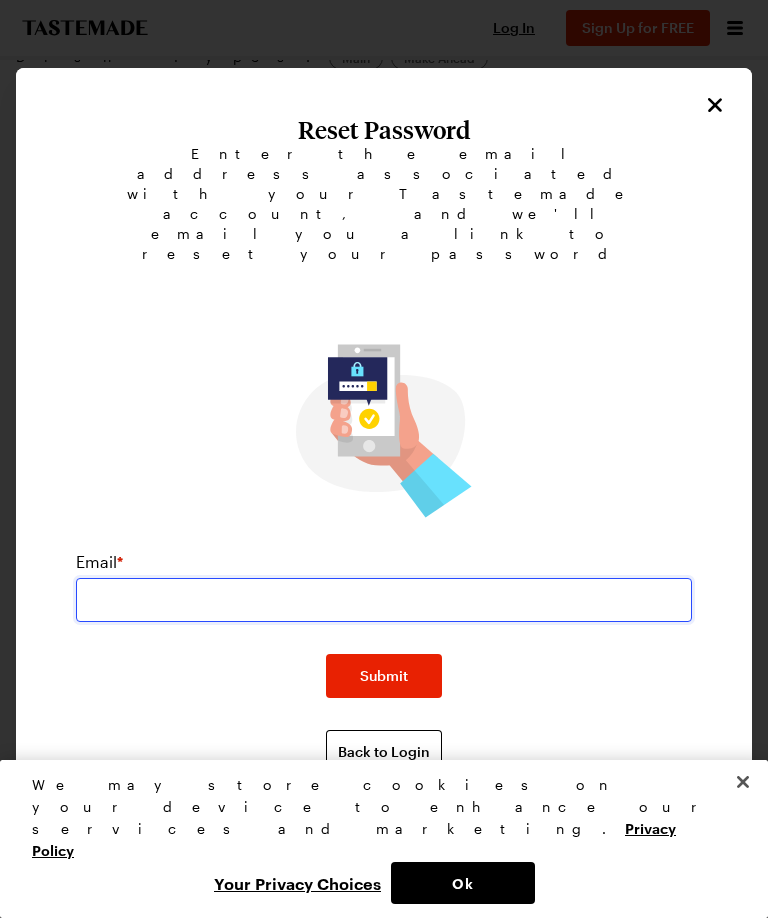 click at bounding box center [384, 600] 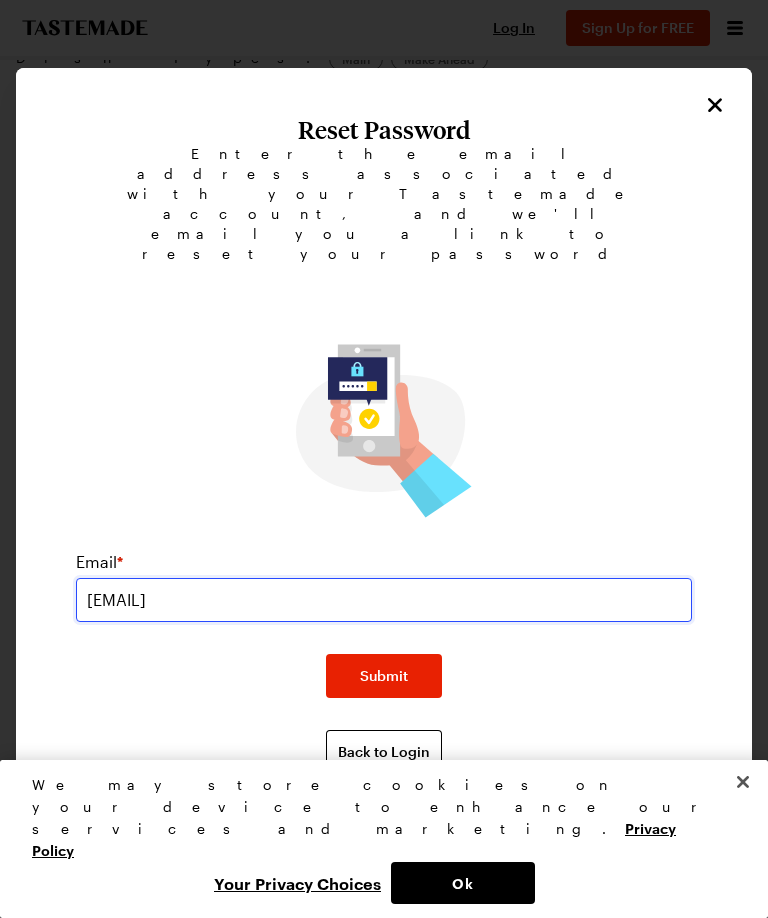 type on "[EMAIL]" 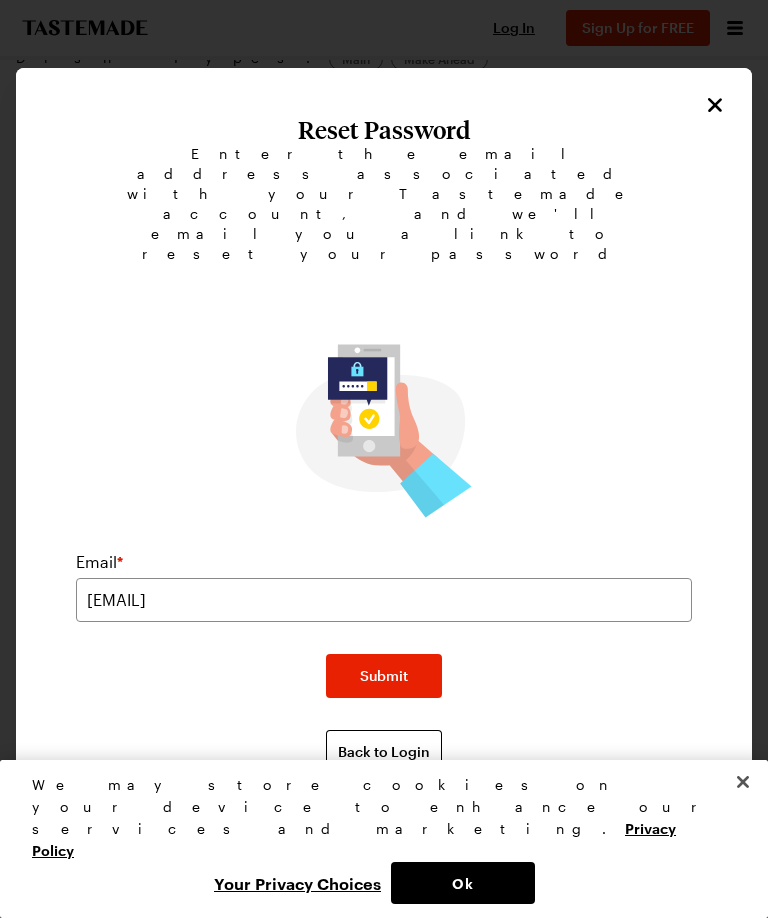 click on "Submit" at bounding box center [384, 676] 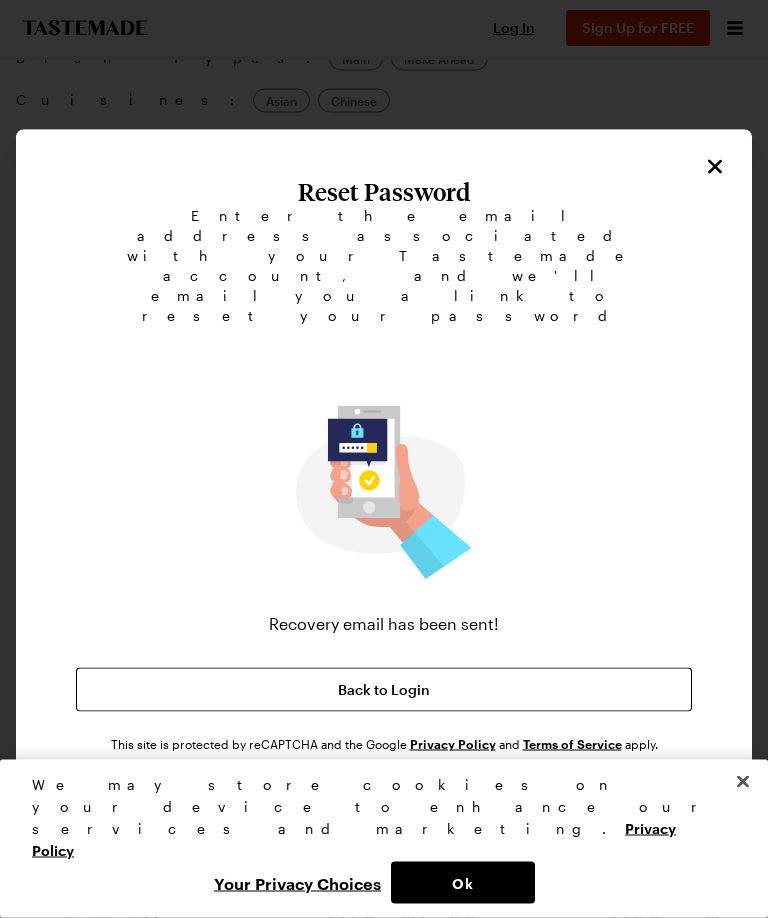 scroll, scrollTop: 2335, scrollLeft: 0, axis: vertical 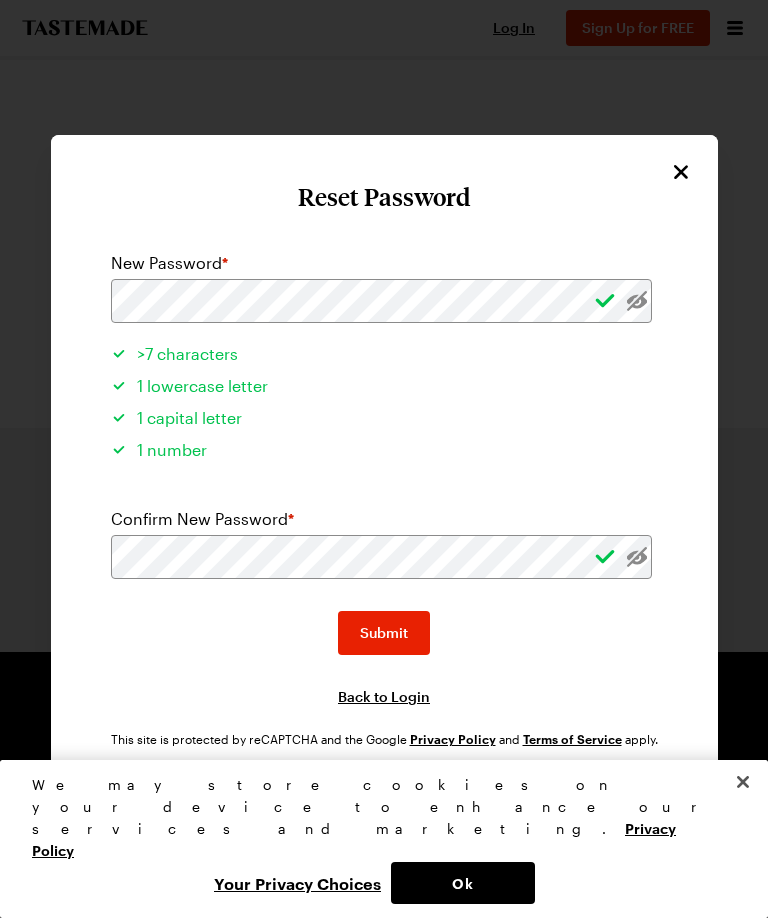 click on "Submit" at bounding box center (384, 633) 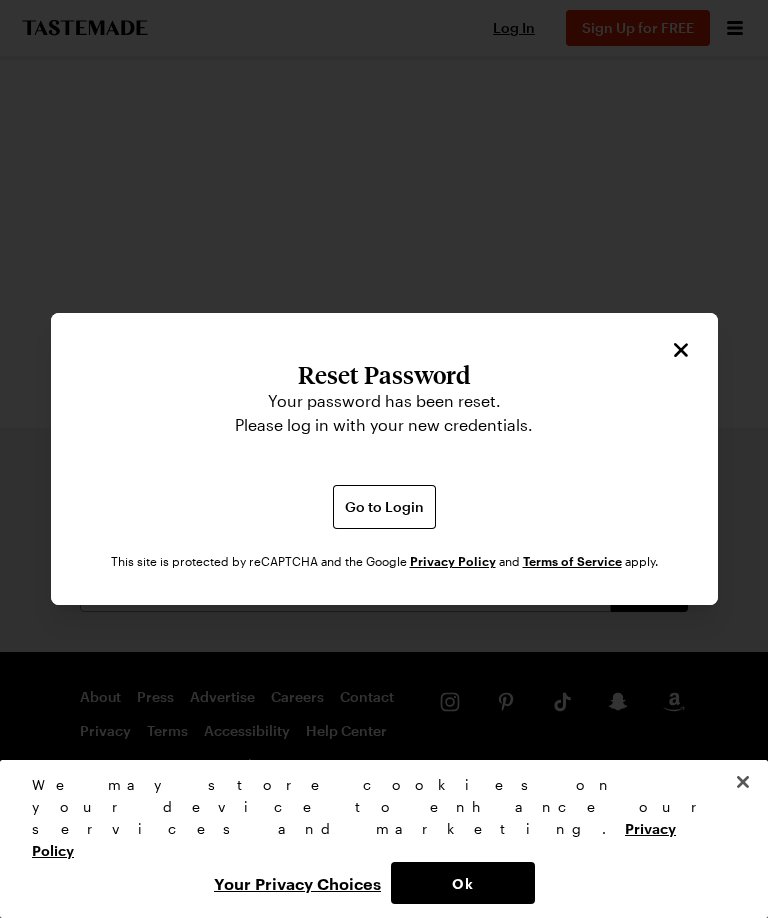 click on "Go to Login" at bounding box center [384, 507] 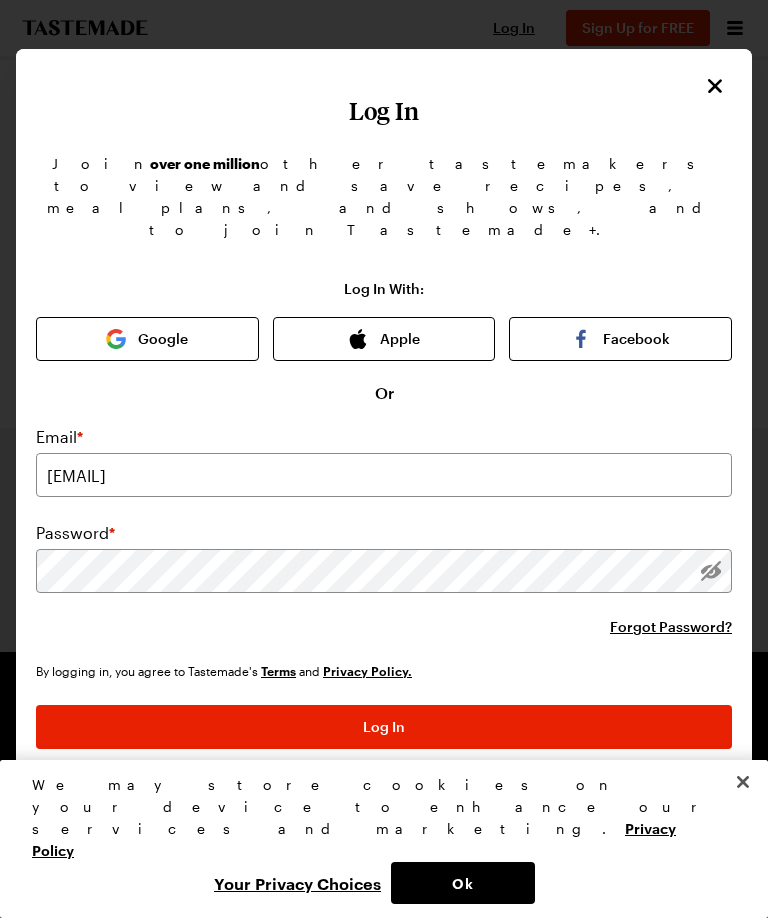 click on "Log In" at bounding box center (384, 727) 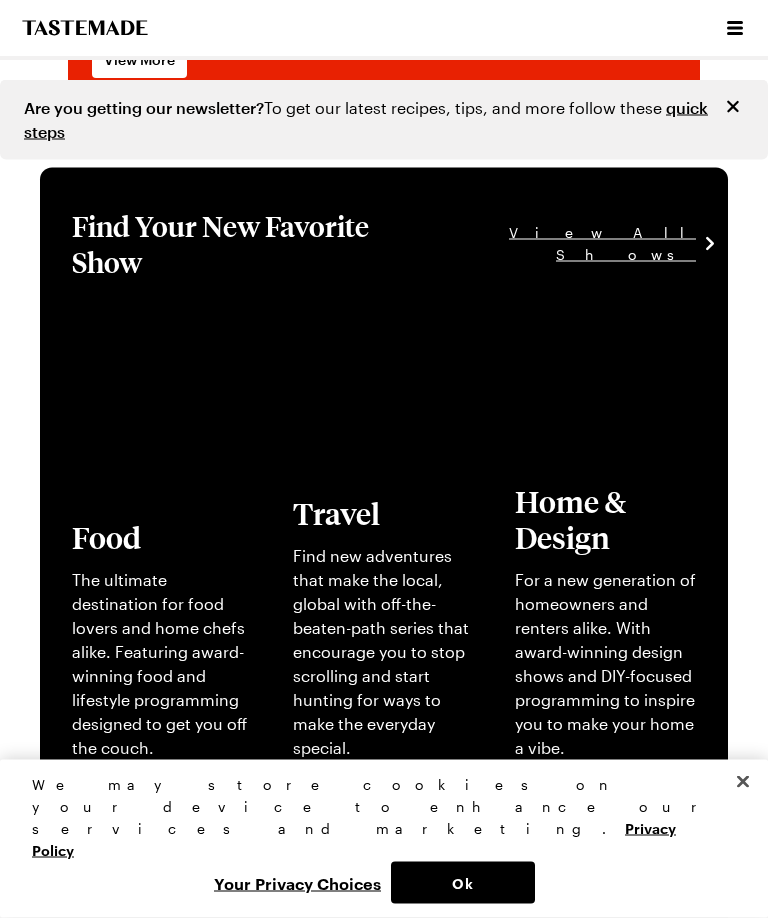 scroll, scrollTop: 319, scrollLeft: 0, axis: vertical 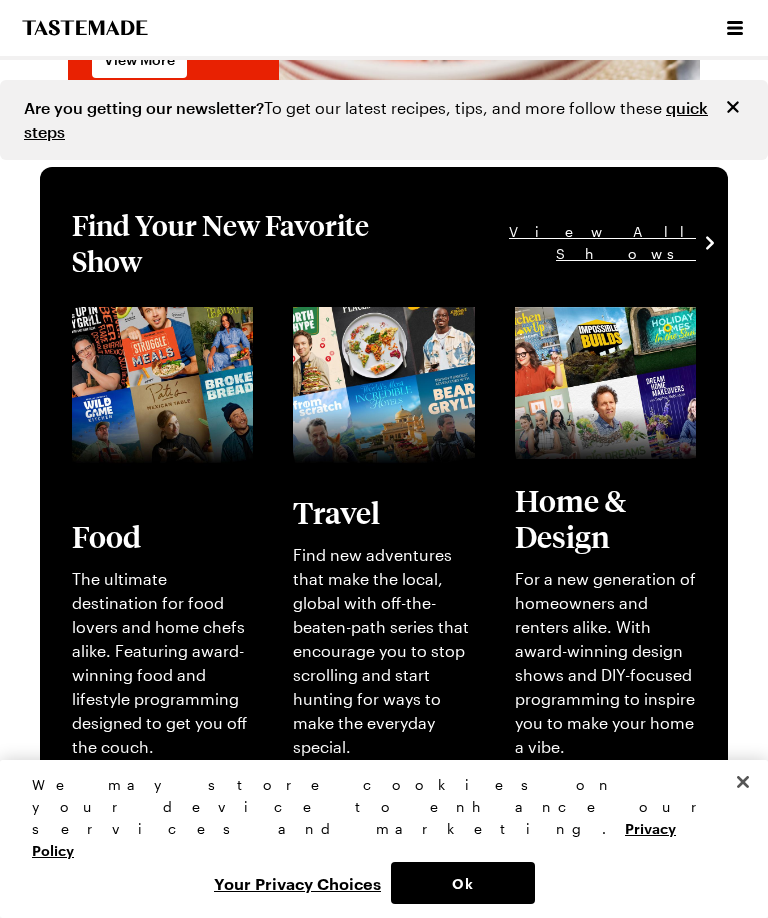 click on "View full content for [object Object]" at bounding box center [149, 330] 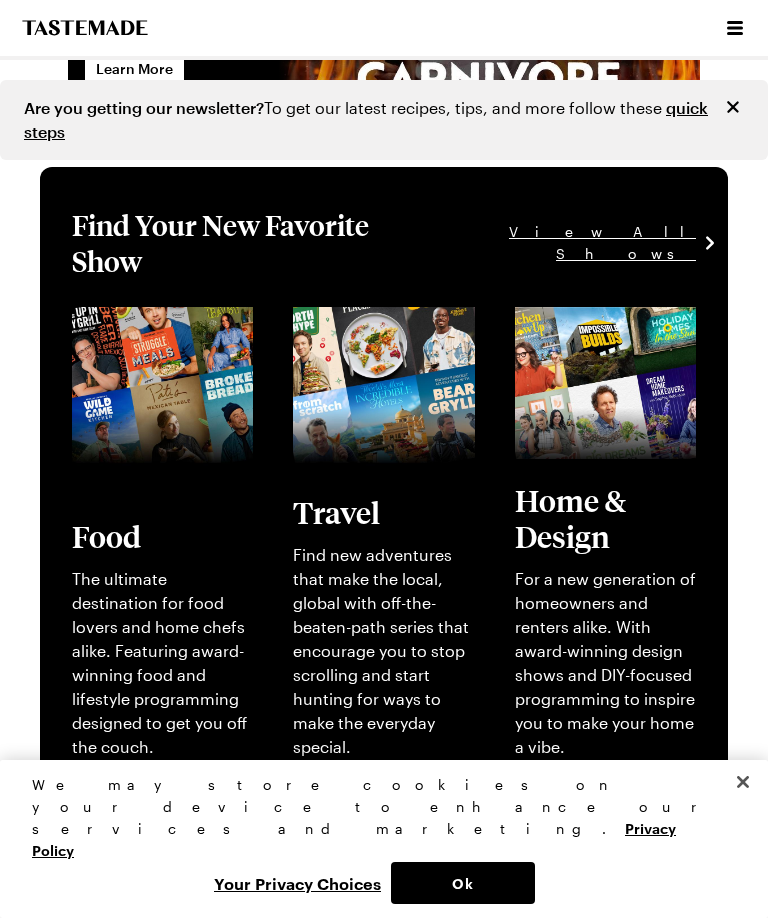 click on "View full content for [object Object]" at bounding box center [149, 330] 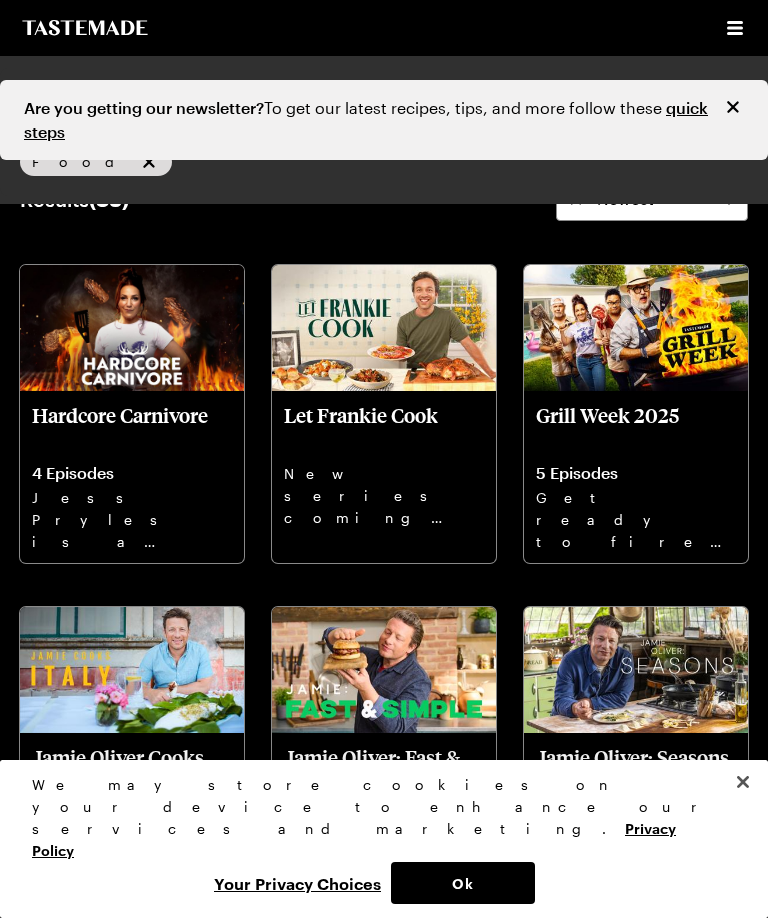 scroll, scrollTop: 48, scrollLeft: 0, axis: vertical 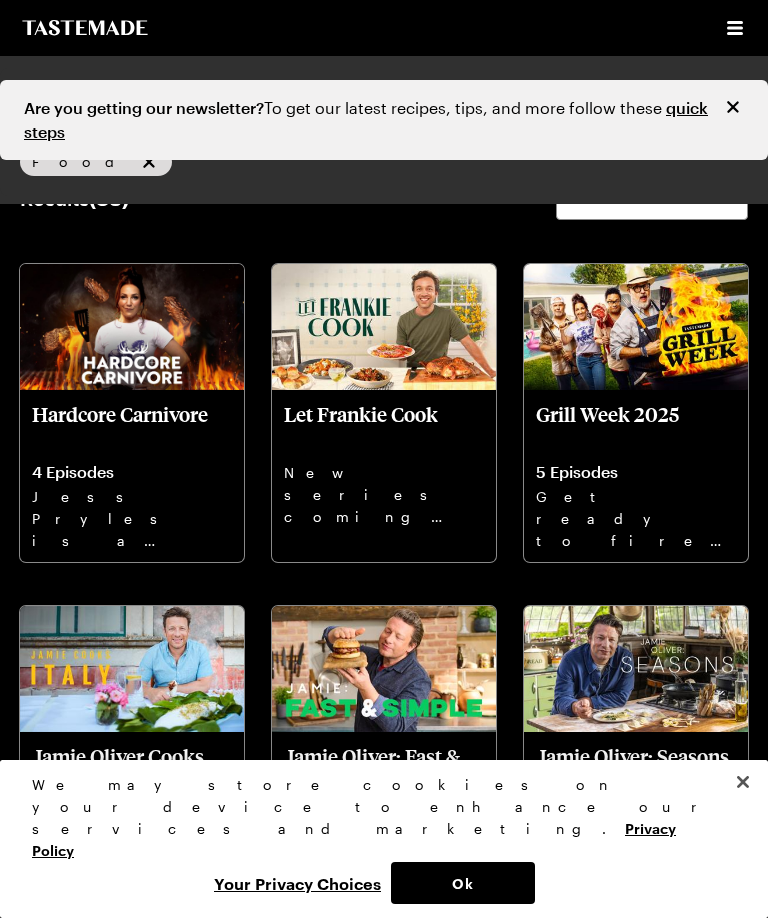 click on "Let Frankie Cook" at bounding box center [384, 426] 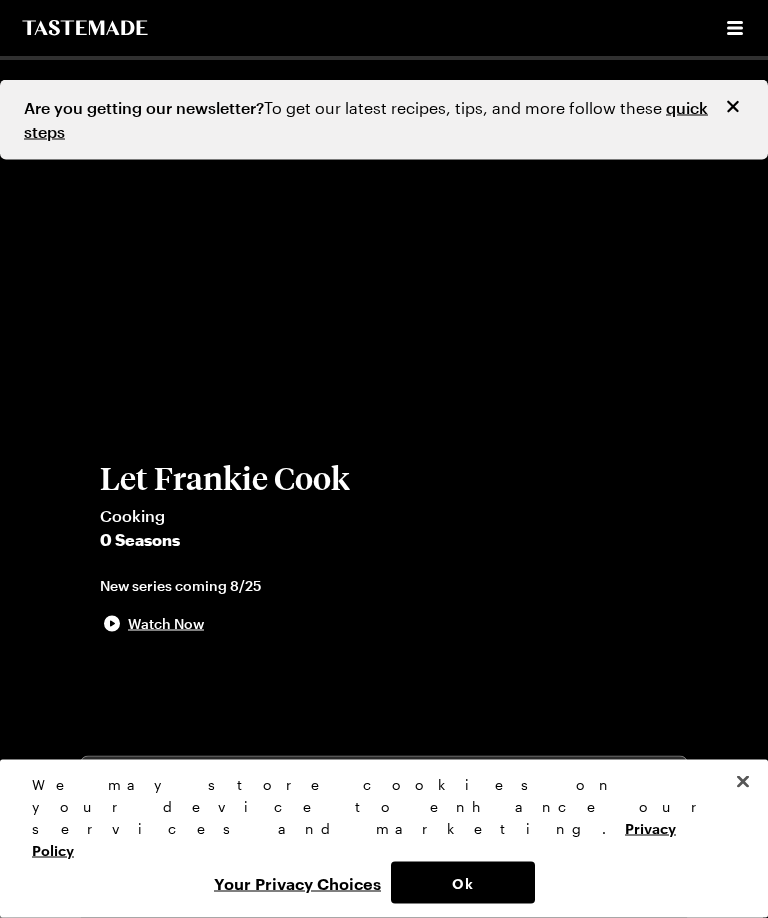 scroll, scrollTop: 33, scrollLeft: 0, axis: vertical 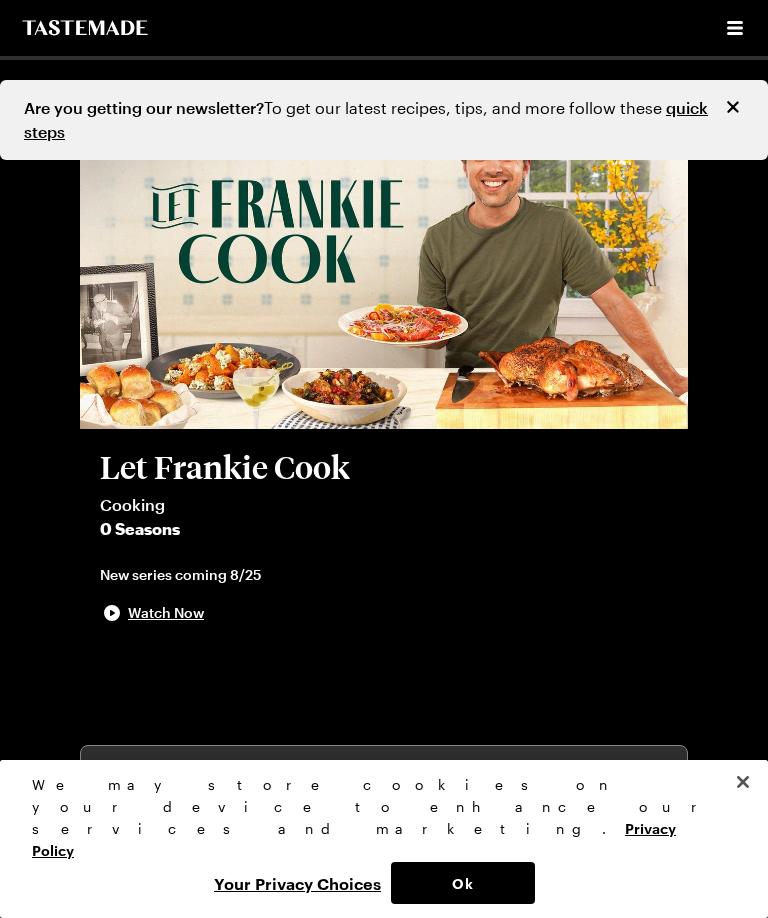 click on "Watch Now" at bounding box center [166, 613] 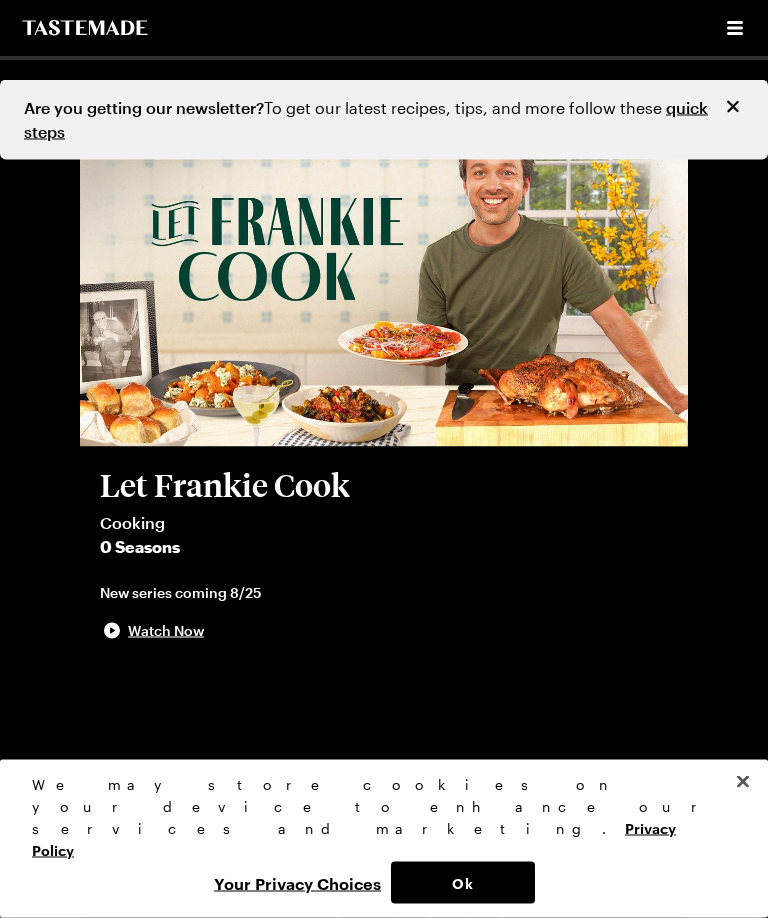 scroll, scrollTop: 0, scrollLeft: 0, axis: both 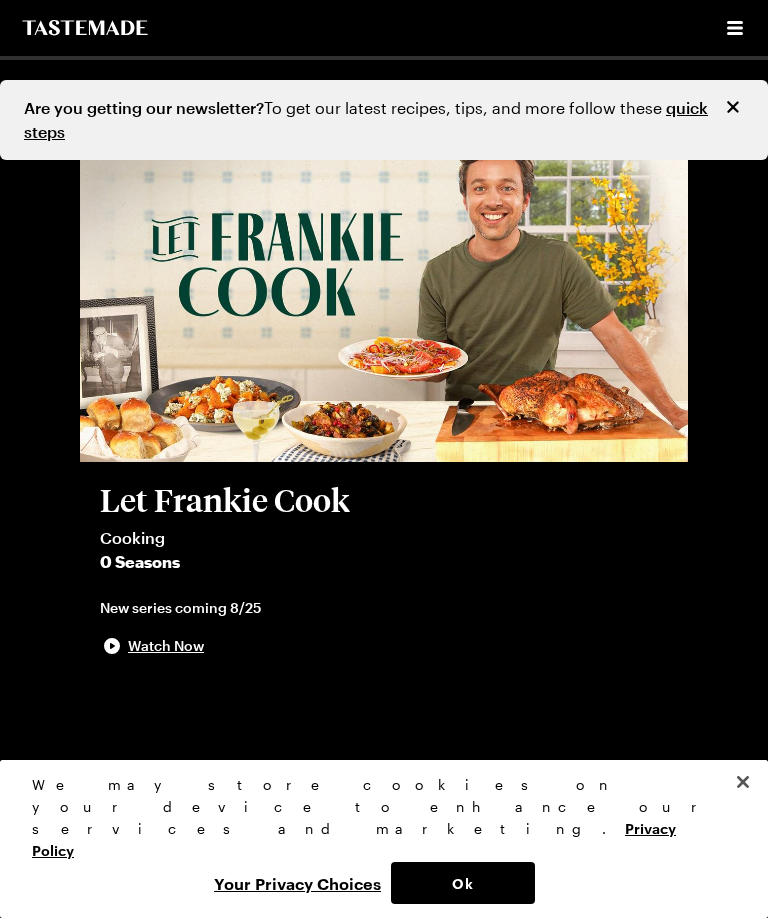 click 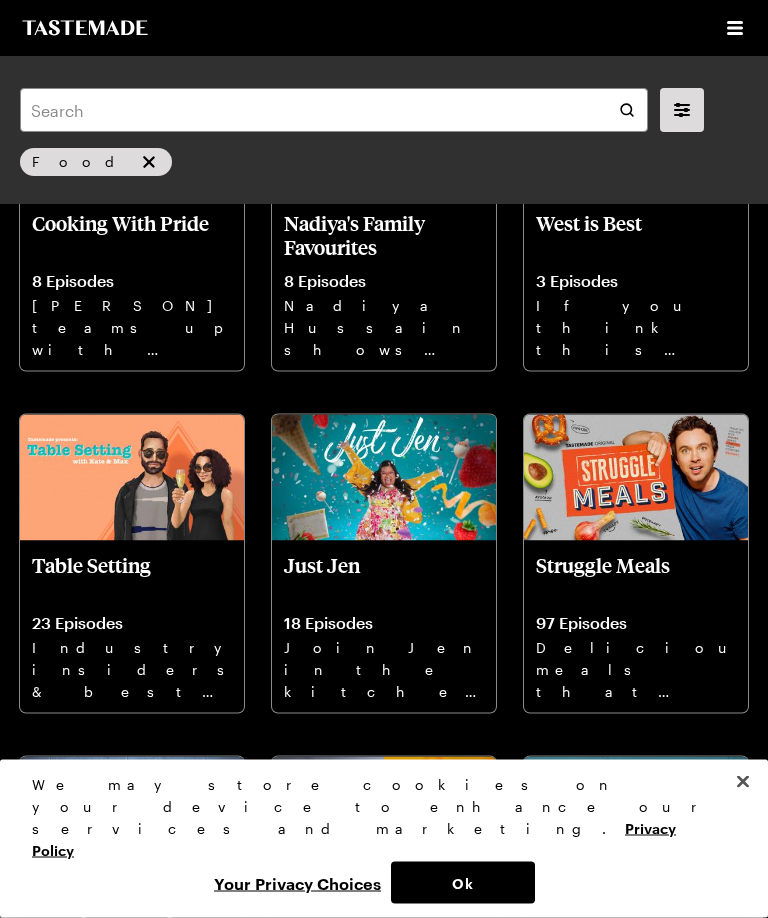 scroll, scrollTop: 7083, scrollLeft: 0, axis: vertical 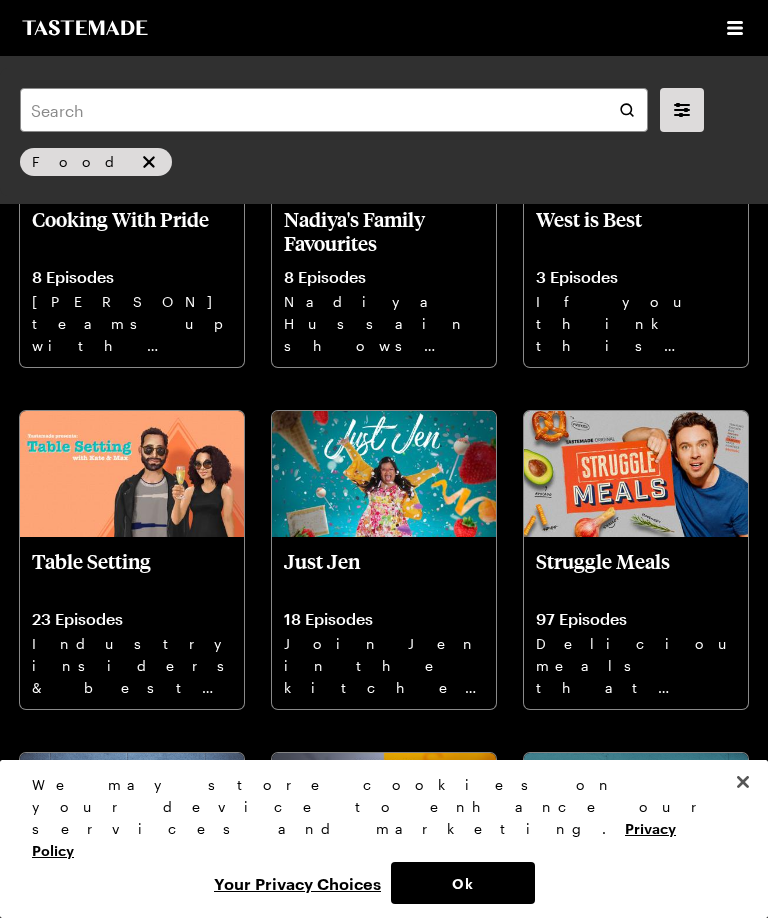 click on "Struggle Meals" at bounding box center [636, 573] 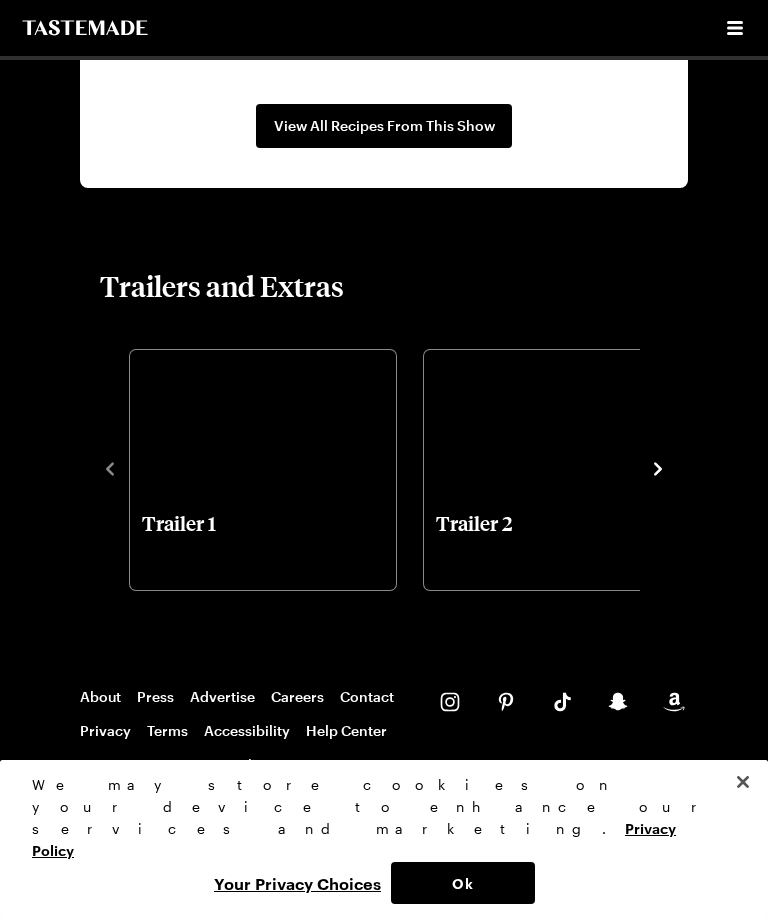 click on "Cooking Shows Streaming Tastemade + Struggle Meals Cooking 9 Seasons The struggle is real, but it doesn’t mean your food has to suffer. Chef Frankie Celenza shows you how to make delicious meals that won't break the bank. Watch Now Episodes Season 9 100th Episode Struggle Meals S9 - E12 Frankie celebrates the 100th episode of Struggle Meals with a look back on memorable moments. Breakfast for Dinner Struggle Meals S9 - E11 If breakfast is the most important meal of the day, why not eat it for dinner too? Thanksgiving Leftovers Struggle Meals S9 - E10 Reinvent those endless Thanksgiving leftovers with revamped dishes the family will love. Grubby Good Food Struggle Meals S9 - E9 Send your taste buds on a flavorful food tour without leaving the Struggle Kitchen. Meals Under $7 Struggle Meals S9 - E8 These minimal ingredient recipes are the keys to creating filling, flavorful meals for 4 people for under $7. Frankie’s Italian Faves Struggle Meals S9 - E7 Whole Chicken 101 Struggle Meals S9 - E6 Struggle Meals" at bounding box center (384, -513) 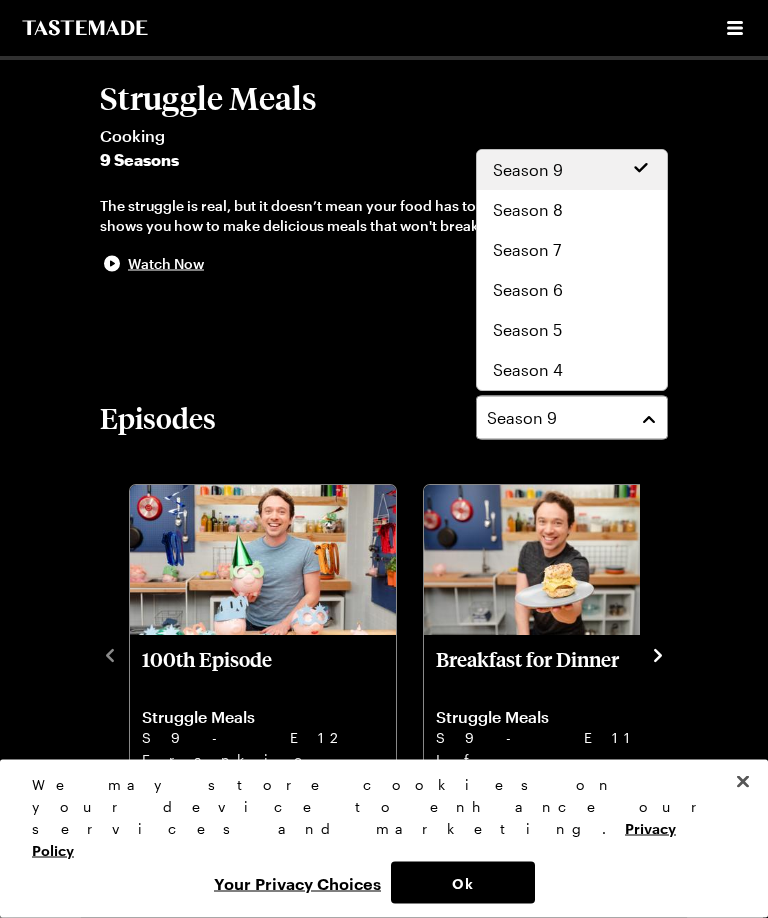 scroll, scrollTop: 403, scrollLeft: 0, axis: vertical 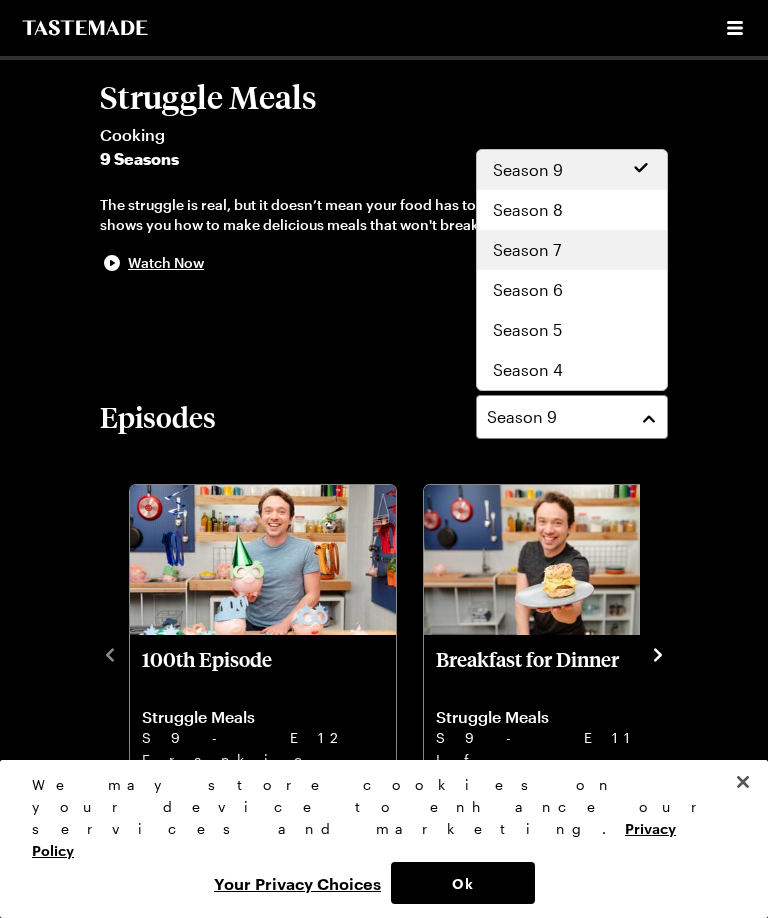 click on "Season 7" at bounding box center [527, 250] 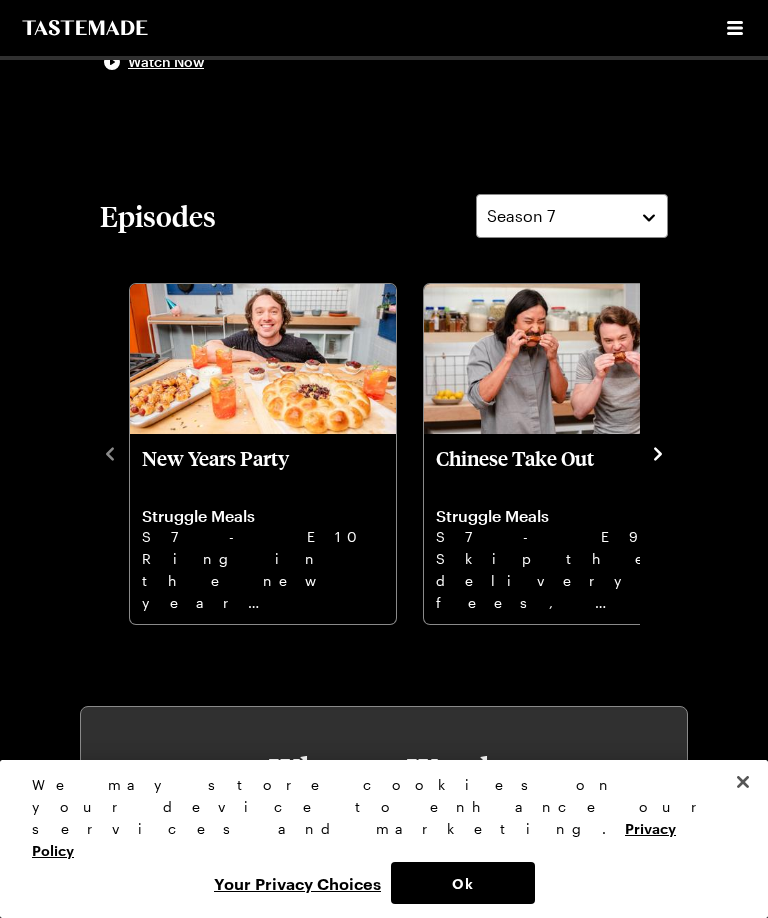 scroll, scrollTop: 613, scrollLeft: 0, axis: vertical 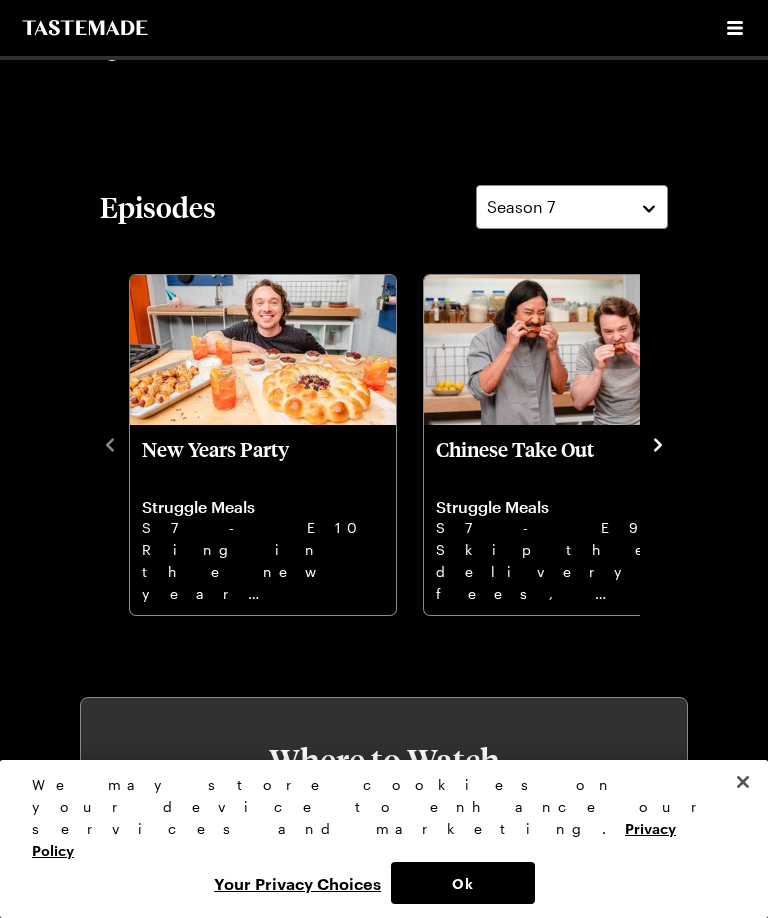 click 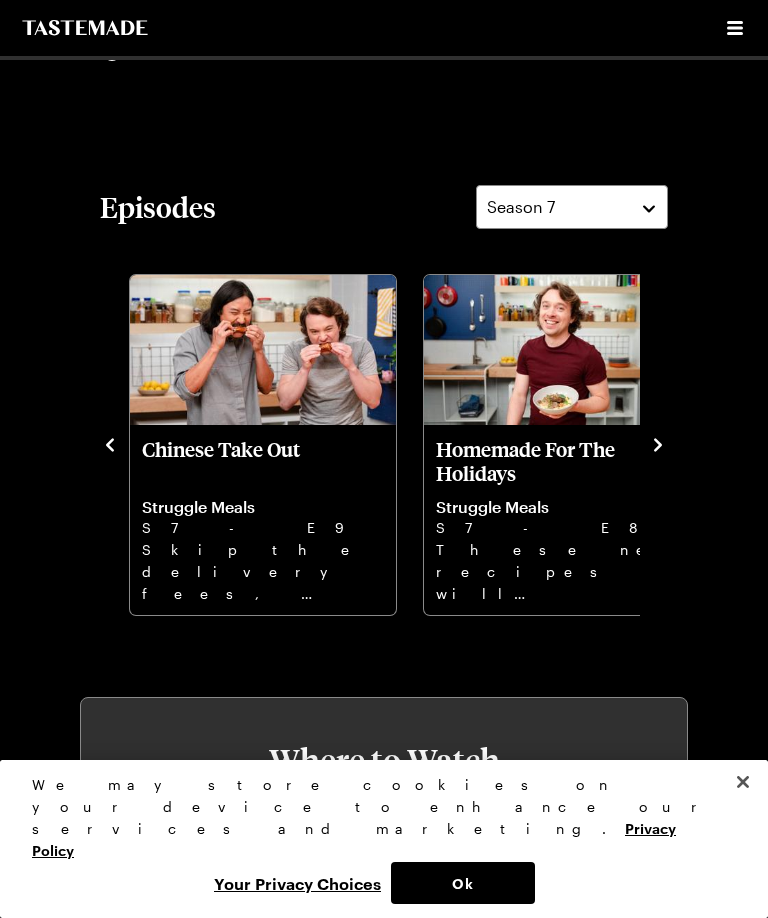 click on "Episodes Season 7 New Years Party Struggle Meals S7 - E10 Ring in the new year right with these classy and easy to make dishes. Chinese Take Out Struggle Meals S7 - E9 Skip the delivery fees, service charges, and long wait times with Frankie’s takeout favorites. Homemade For The Holidays Struggle Meals S7 - E8 These new recipes will surely put you in the holiday spirit on those cold winter nights. Holiday Sweet Treats Struggle Meals S7 - E7 Join Frankie as he makes festive, budget-friendly treats to gift to friends and family. Easy Meals For A Crowd Struggle Meals S7 - E6 Whip up a feast your family will love with these fantastic meals that keep stress low and the enjoyment high. Spice Spice Baby Struggle Meals S7 - E5 Spice up your struggle meals with these super flavorful dishes that will kick your cooking up a notch. Meatless Mains Struggle Meals S7 - E4 A full menu of meat-free main courses that are so tasty, even the meat lovers will be back for seconds. Thanksgiving Dinner Struggle Meals S7 - E3" at bounding box center [384, 401] 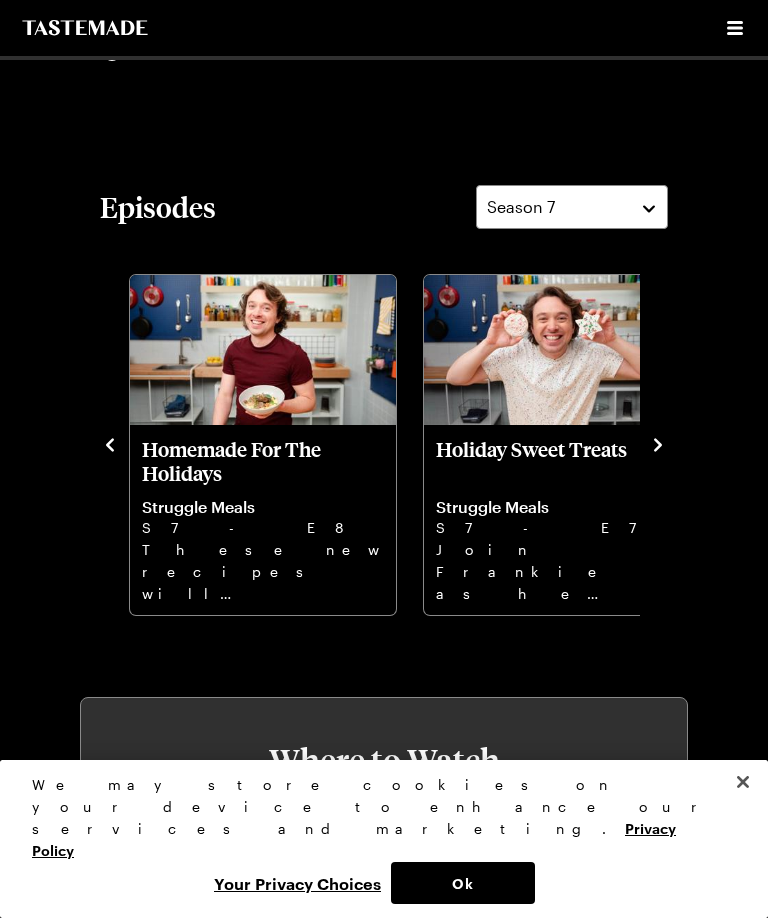 click 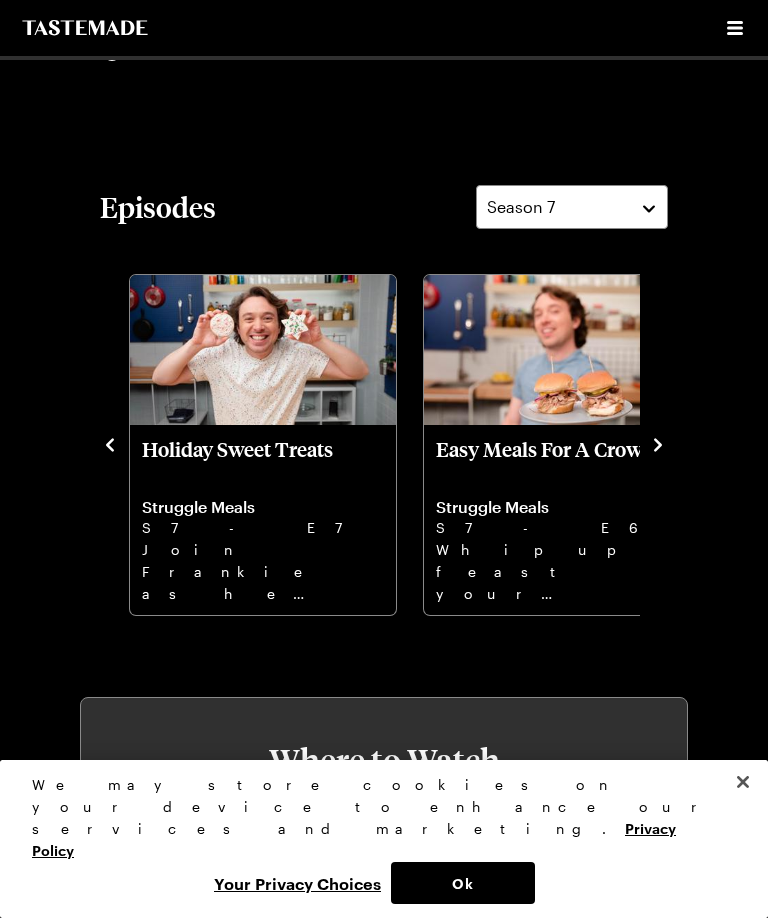 click 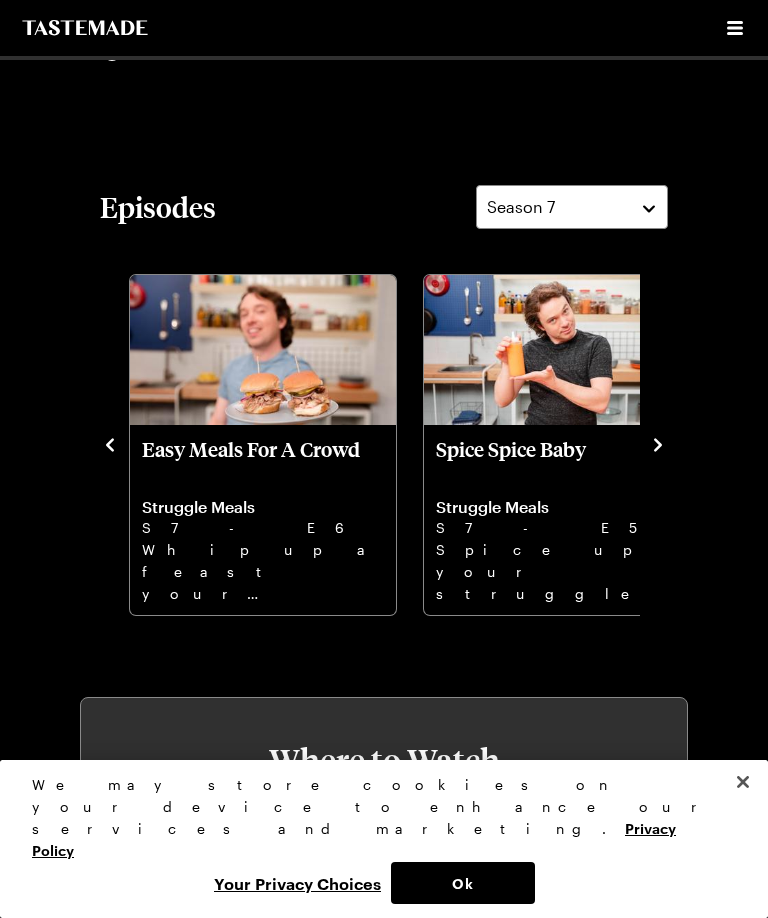 click 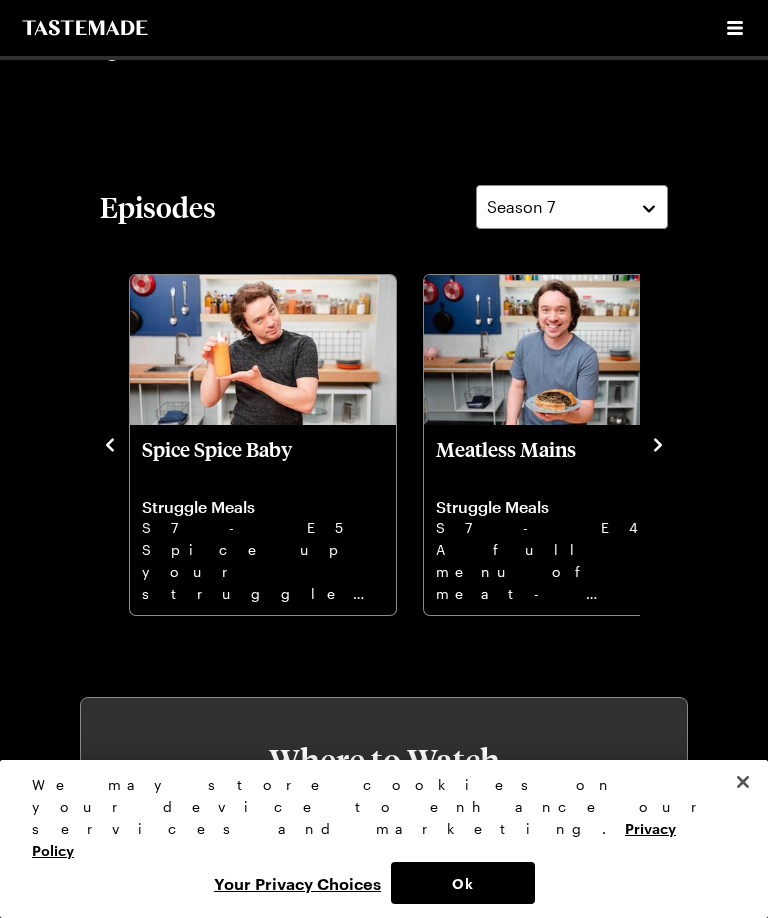click 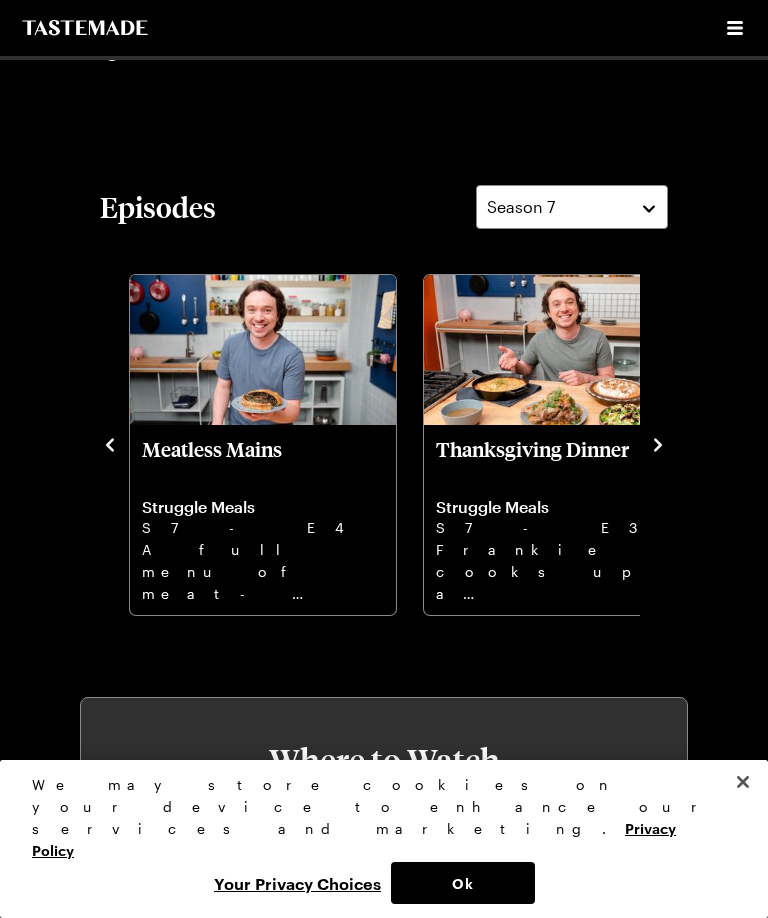 click 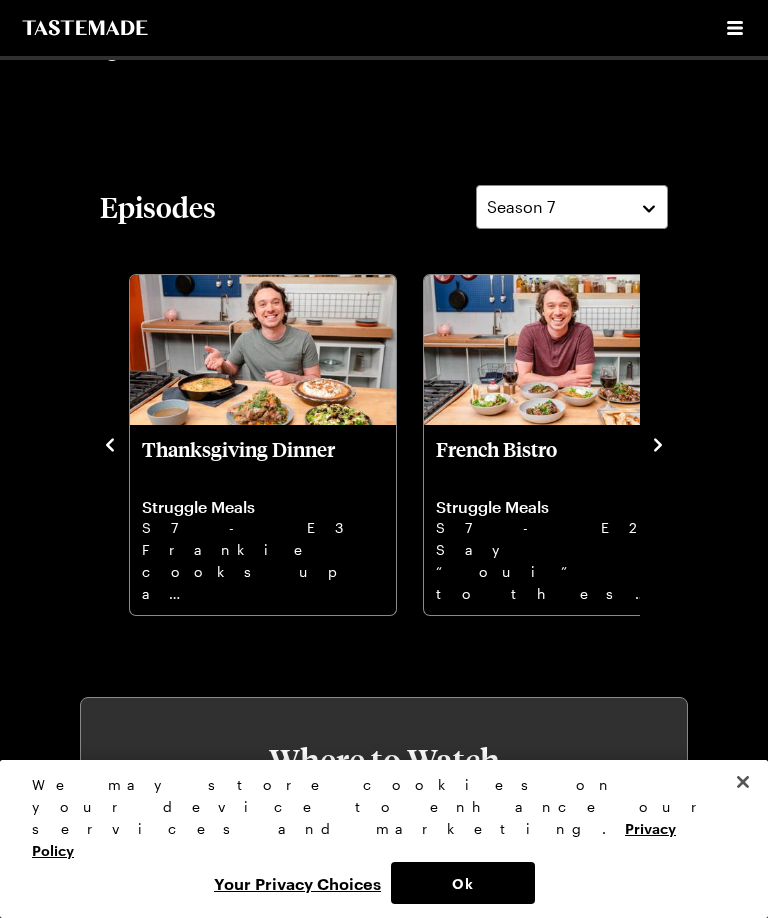 click 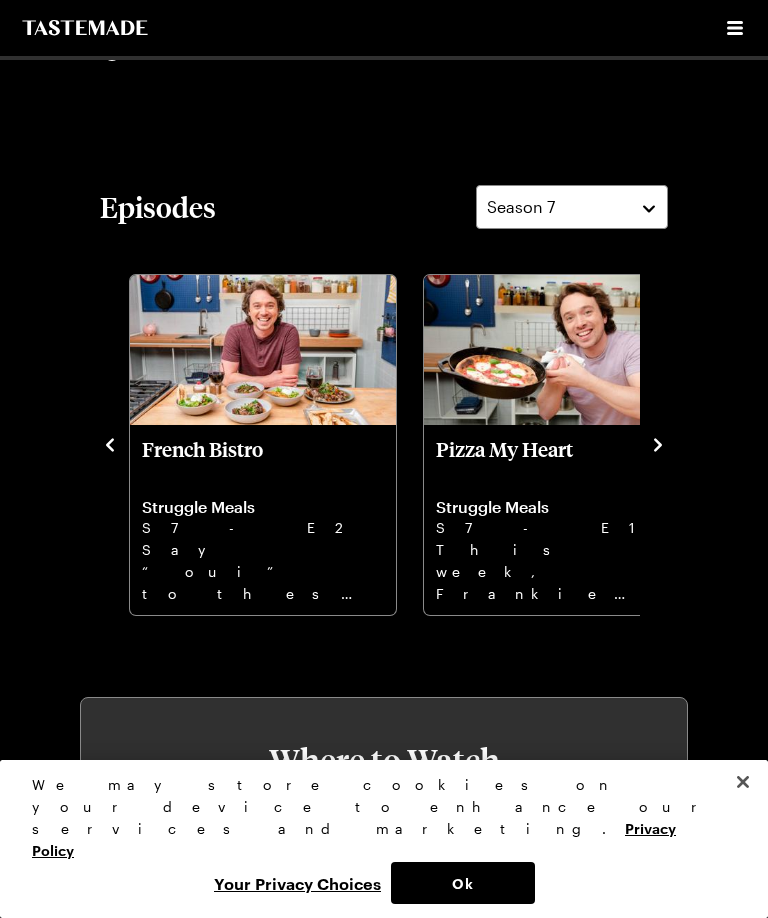 click on "Pizza My Heart Struggle Meals S7 - E1 This week, Frankie delivers a special episode with three delicious pizzas you knead to try." at bounding box center (557, 520) 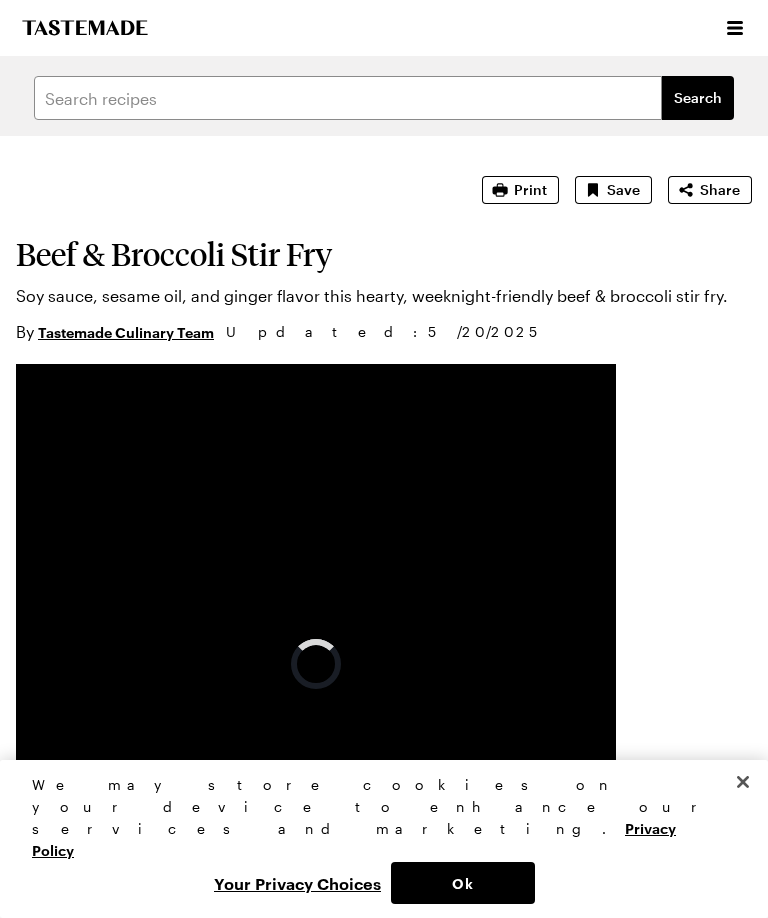type on "x" 